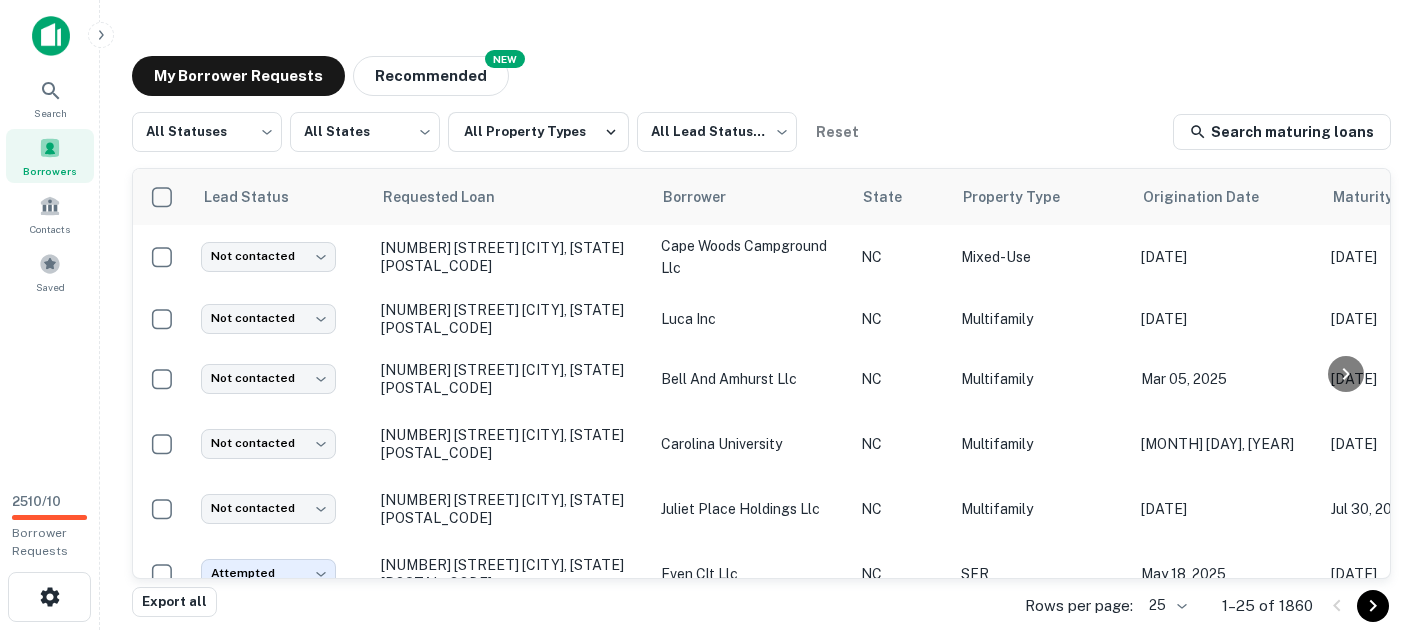 scroll, scrollTop: 0, scrollLeft: 0, axis: both 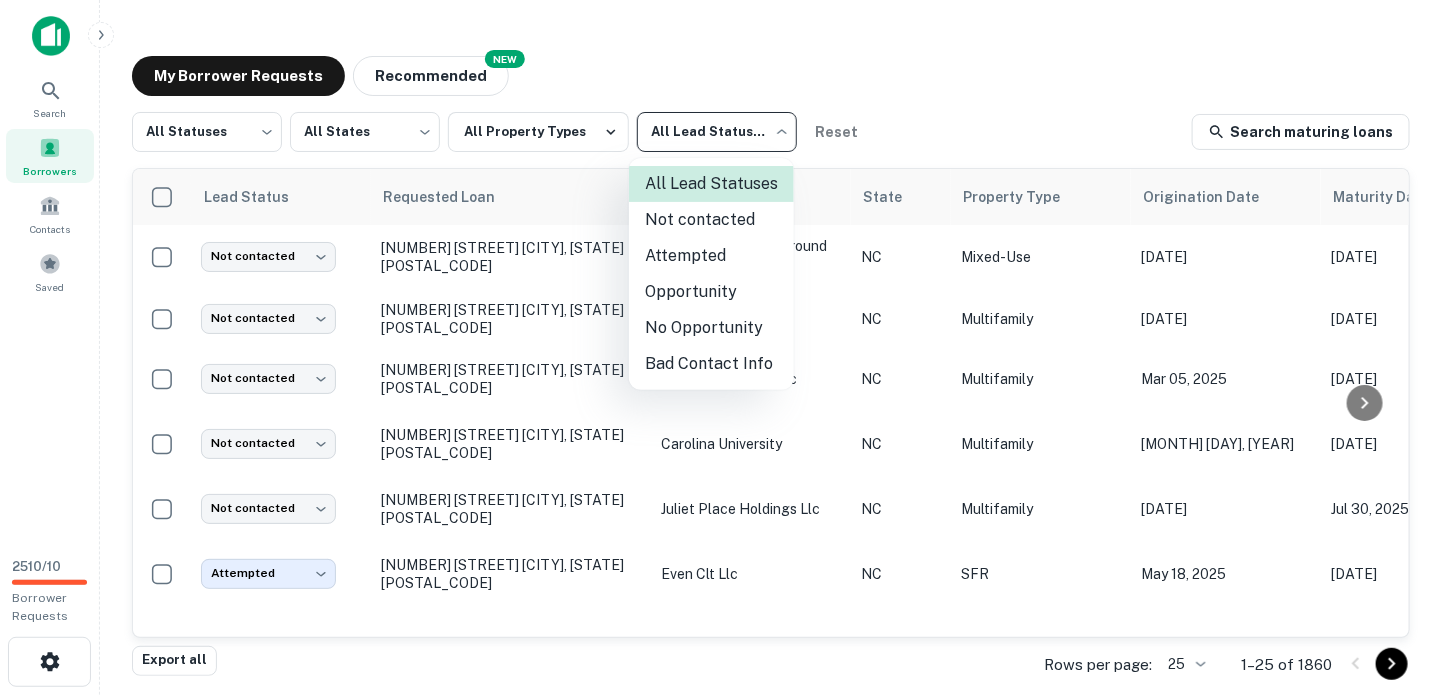 click on "Search Borrowers Contacts Saved 2510 / 10 Borrower Requests My Borrower Requests NEW Recommended All Statuses *** ​ All States *** ​ All Property Types All Lead Statuses *** ​ Reset Search maturing loans Lead Status Requested Loan Borrower State Property Type Origination Date Maturity Date Mortgage Amount Requested Date sorted descending Lender Request Status Not contacted **** ​ [NUMBER] [STREET] [CITY], [STATE][POSTAL_CODE] cape woods campground llc [STATE] Mixed-Use [MONTH] [DAY], [YEAR] [MONTH] [DAY], [YEAR] $[AMOUNT] [MONTH] [DAY], [YEAR] Q P Quality Pools And Restorations, Inc. Pending Not contacted **** ​ [NUMBER] [STREET] [CITY], [STATE][POSTAL_CODE] luca inc [STATE] Multifamily [MONTH] [DAY], [YEAR] [MONTH] [DAY], [YEAR] $[AMOUNT] [MONTH] [DAY], [YEAR] CV3 Financial Services Pending Not contacted **** ​ [NUMBER] [STREET] [CITY], [STATE][POSTAL_CODE] bell and amhurst llc [STATE] Multifamily [MONTH] [DAY], [YEAR] [MONTH] [DAY], [YEAR] $[AMOUNT] [MONTH] [DAY], [YEAR] C F Churchill Funding I LLC Fulfilled Not contacted **** ​ [NUMBER] [STREET] [CITY], [STATE][POSTAL_CODE] [STATE] Multifamily [STATE]" at bounding box center (721, 347) 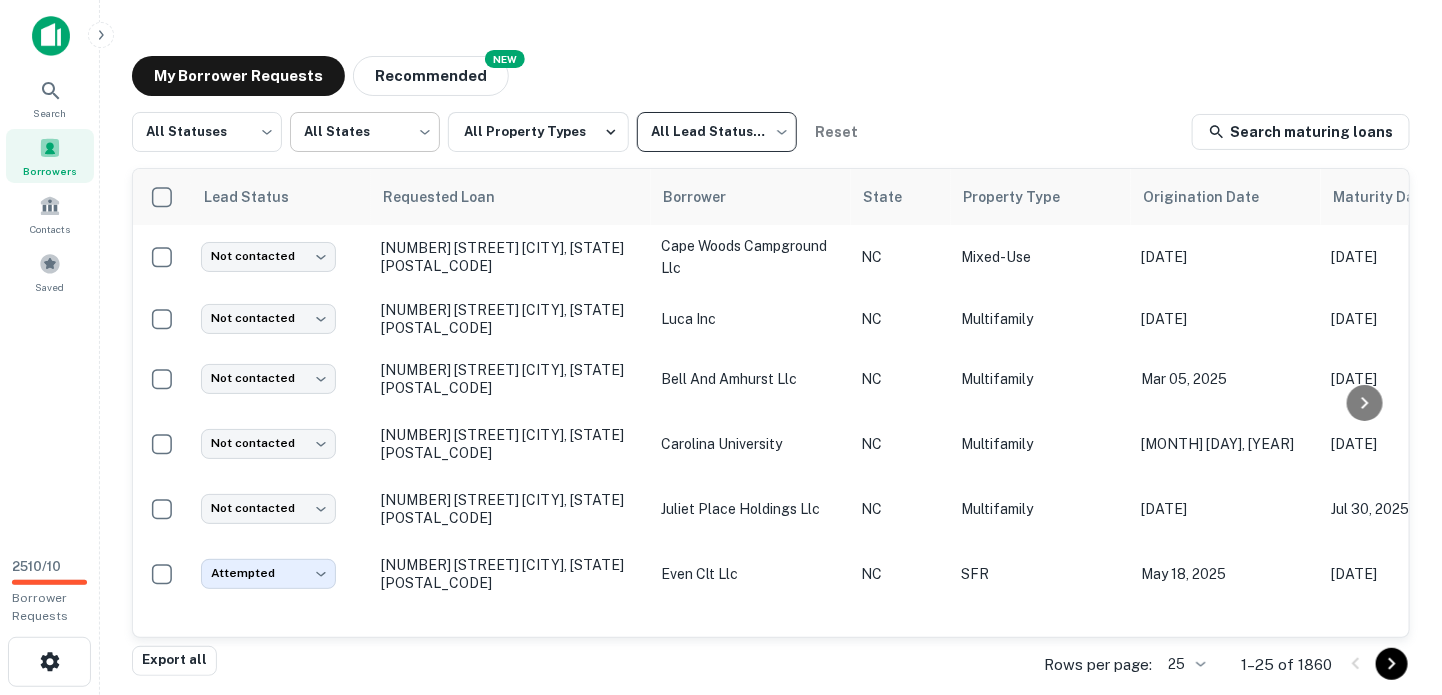 click on "Search Borrowers Contacts Saved 2510 / 10 Borrower Requests My Borrower Requests NEW Recommended All Statuses *** ​ All States *** ​ All Property Types All Lead Statuses *** ​ Reset Search maturing loans Lead Status Requested Loan Borrower State Property Type Origination Date Maturity Date Mortgage Amount Requested Date sorted descending Lender Request Status Not contacted **** ​ [NUMBER] [STREET] [CITY], [STATE][POSTAL_CODE] cape woods campground llc [STATE] Mixed-Use [MONTH] [DAY], [YEAR] [MONTH] [DAY], [YEAR] $[AMOUNT] [MONTH] [DAY], [YEAR] Q P Quality Pools And Restorations, Inc. Pending Not contacted **** ​ [NUMBER] [STREET] [CITY], [STATE][POSTAL_CODE] luca inc [STATE] Multifamily [MONTH] [DAY], [YEAR] [MONTH] [DAY], [YEAR] $[AMOUNT] [MONTH] [DAY], [YEAR] CV3 Financial Services Pending Not contacted **** ​ [NUMBER] [STREET] [CITY], [STATE][POSTAL_CODE] bell and amhurst llc [STATE] Multifamily [MONTH] [DAY], [YEAR] [MONTH] [DAY], [YEAR] $[AMOUNT] [MONTH] [DAY], [YEAR] C F Churchill Funding I LLC Fulfilled Not contacted **** ​ [NUMBER] [STREET] [CITY], [STATE][POSTAL_CODE] [STATE] Multifamily [STATE]" at bounding box center (721, 347) 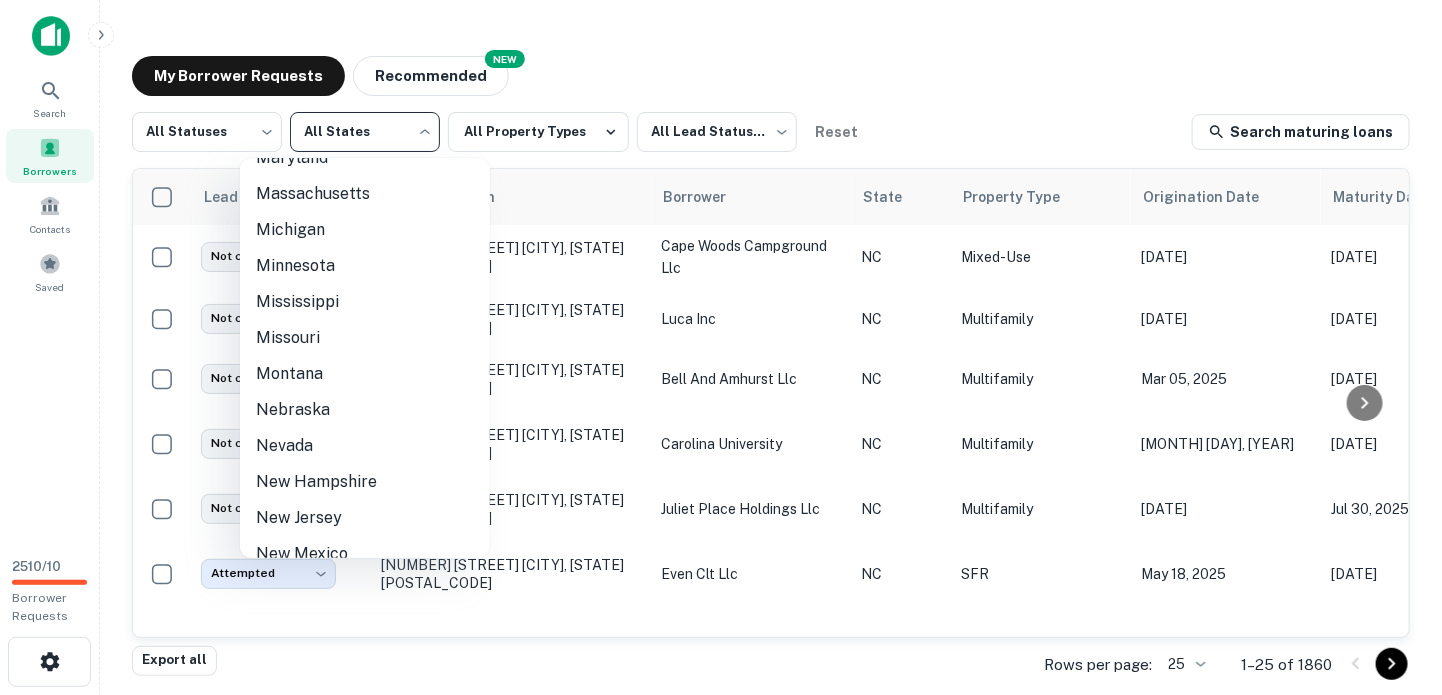 scroll, scrollTop: 875, scrollLeft: 0, axis: vertical 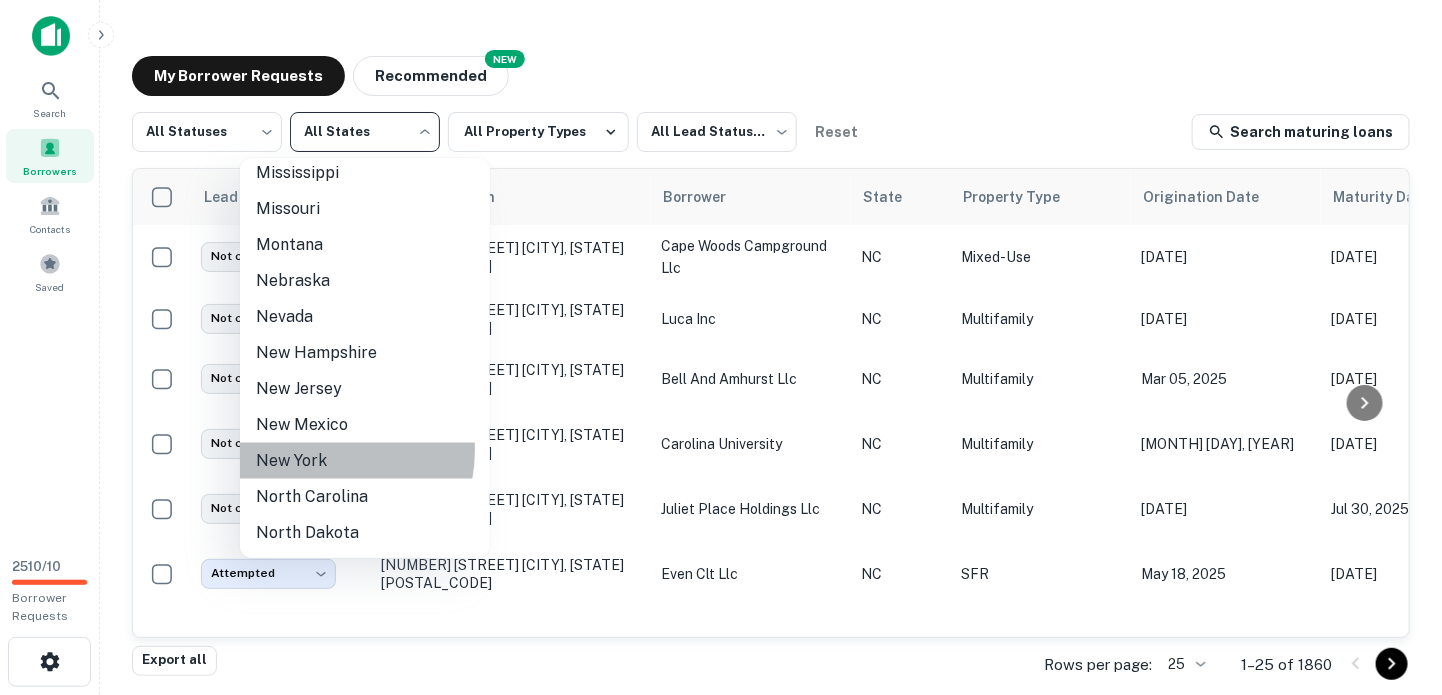 click on "New York" at bounding box center [365, 461] 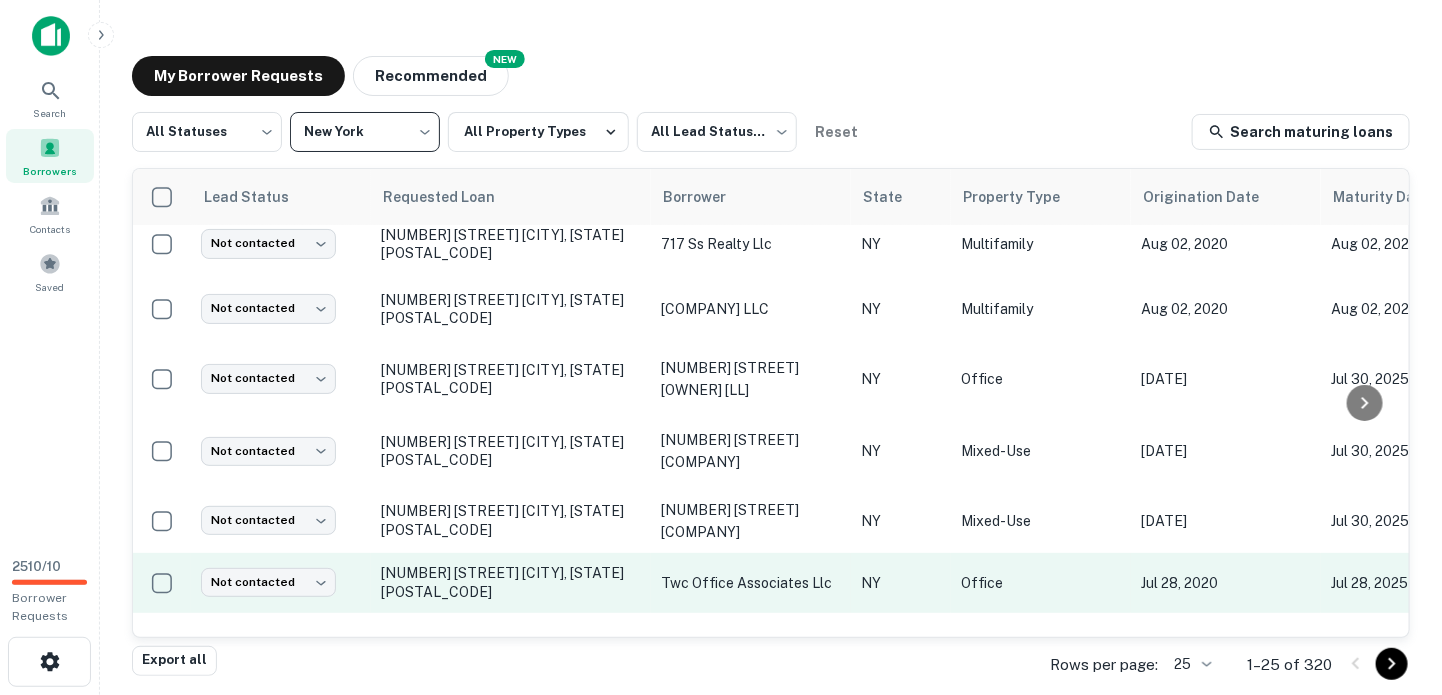 scroll, scrollTop: 125, scrollLeft: 0, axis: vertical 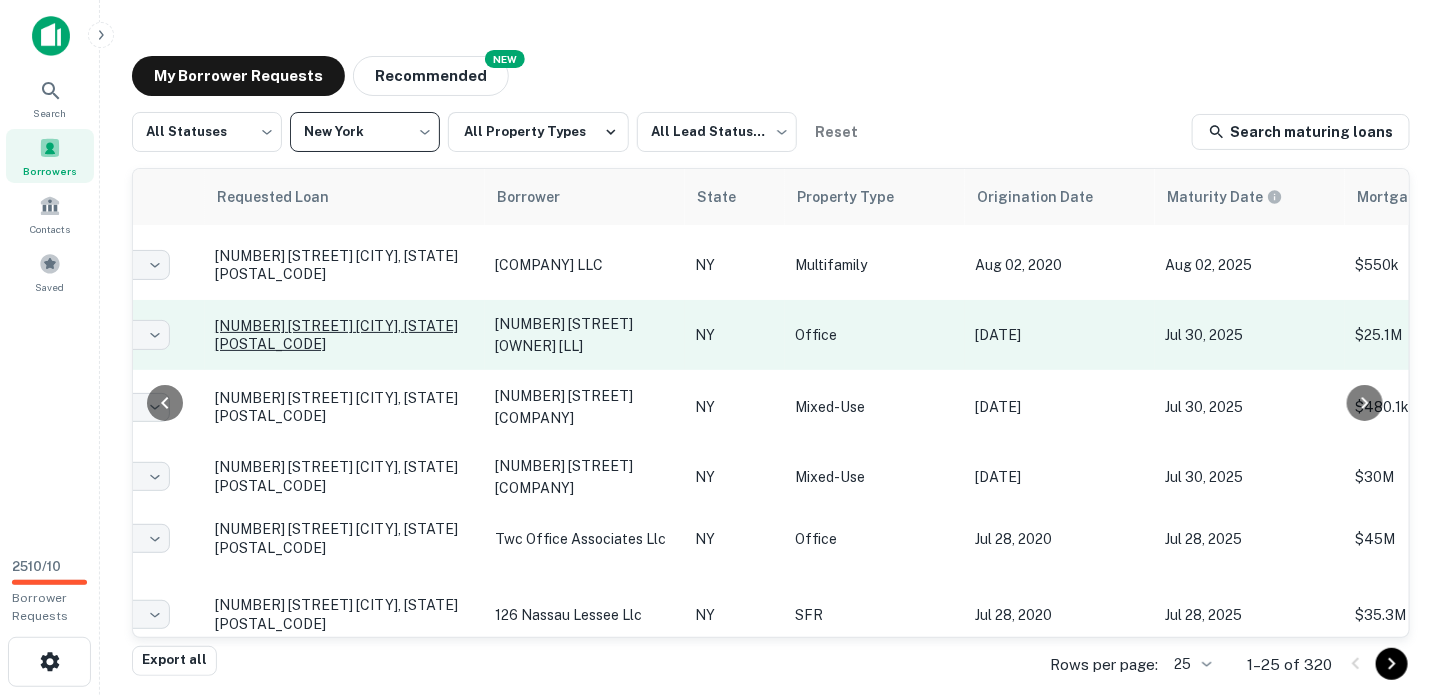 click on "300 W 43rd St New York, NY10036" at bounding box center [345, 335] 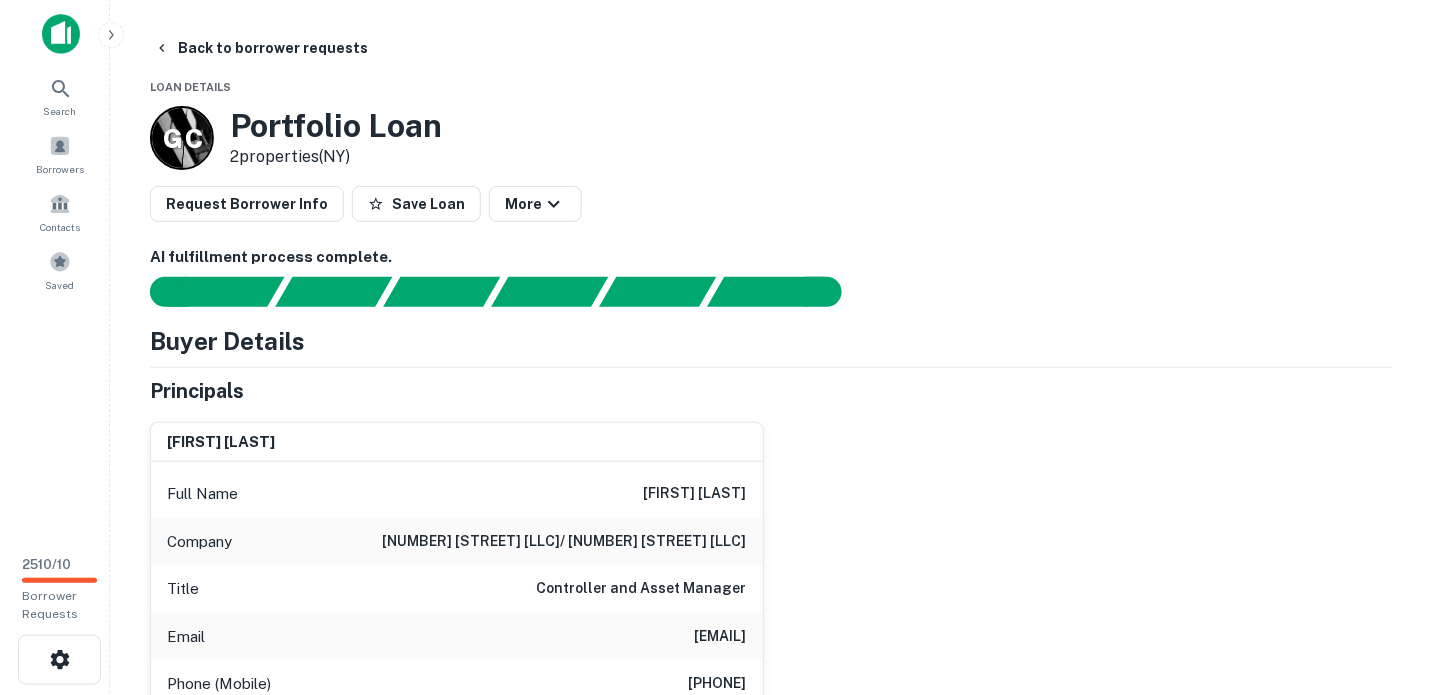 scroll, scrollTop: 0, scrollLeft: 0, axis: both 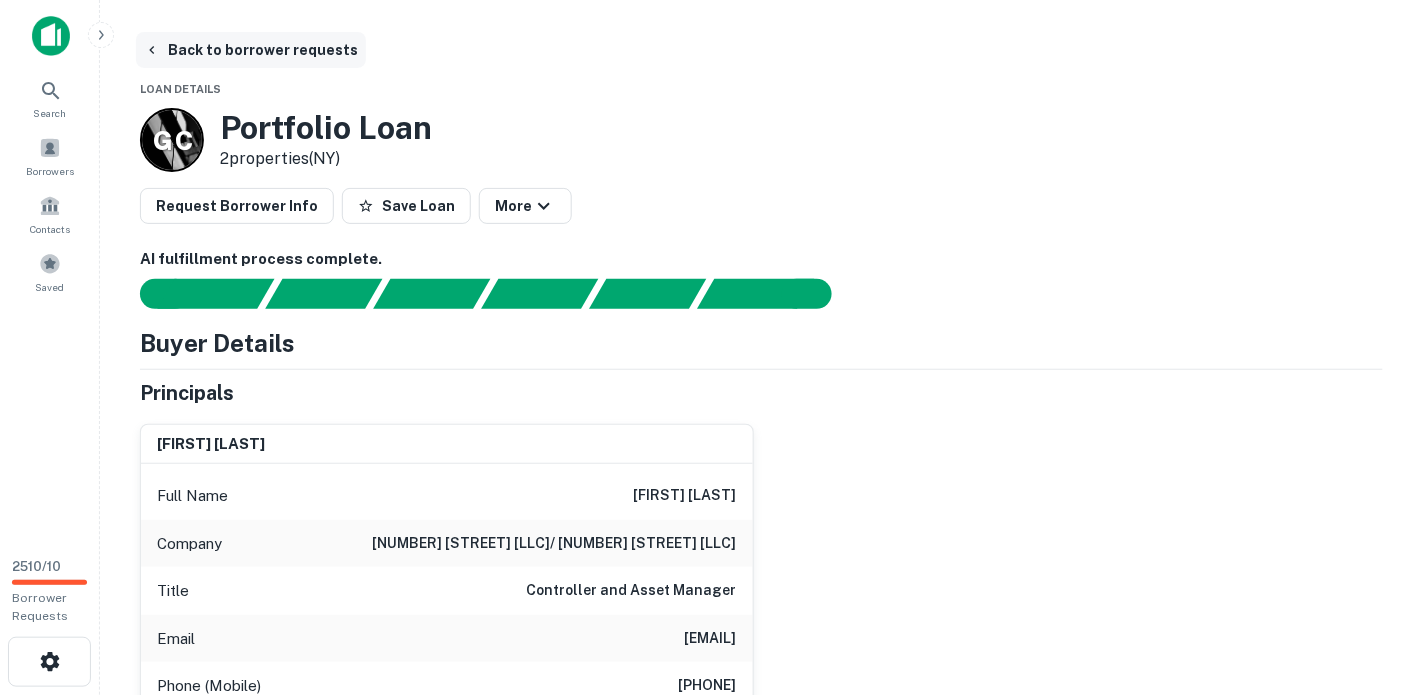 click on "Back to borrower requests" at bounding box center (251, 50) 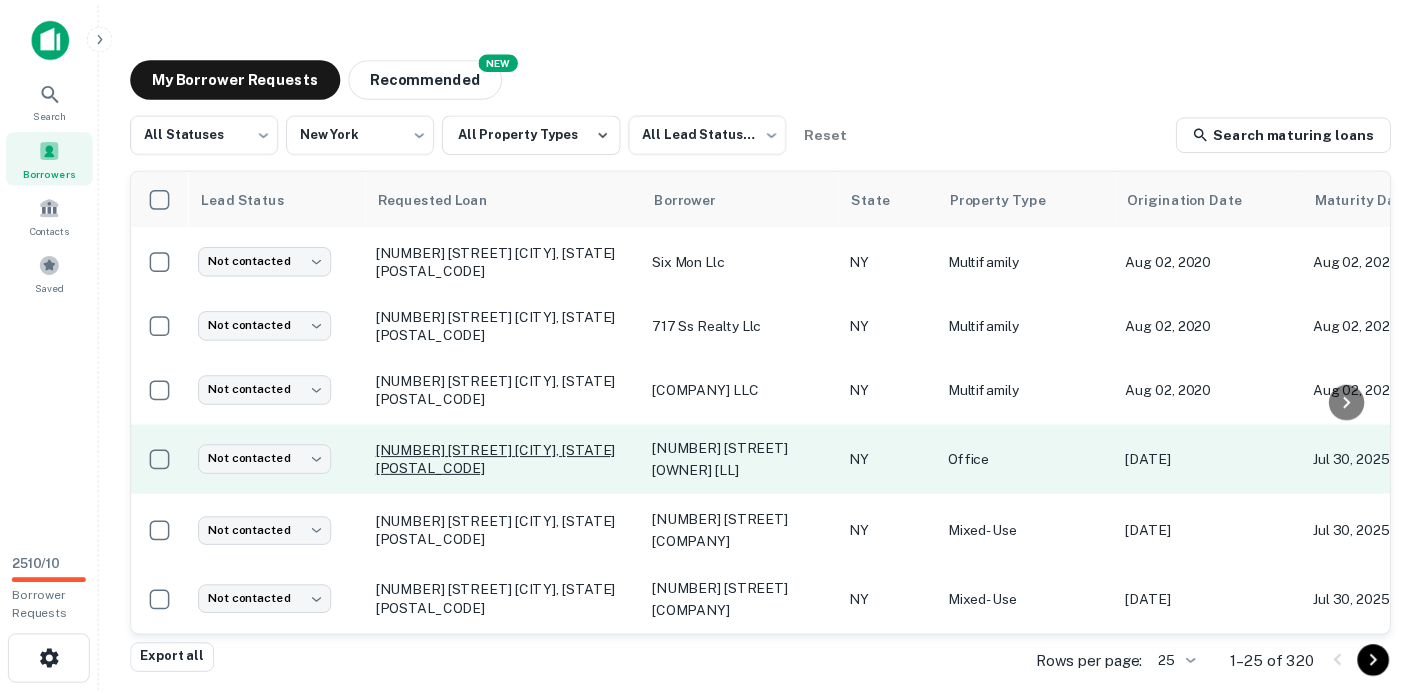 scroll, scrollTop: 125, scrollLeft: 0, axis: vertical 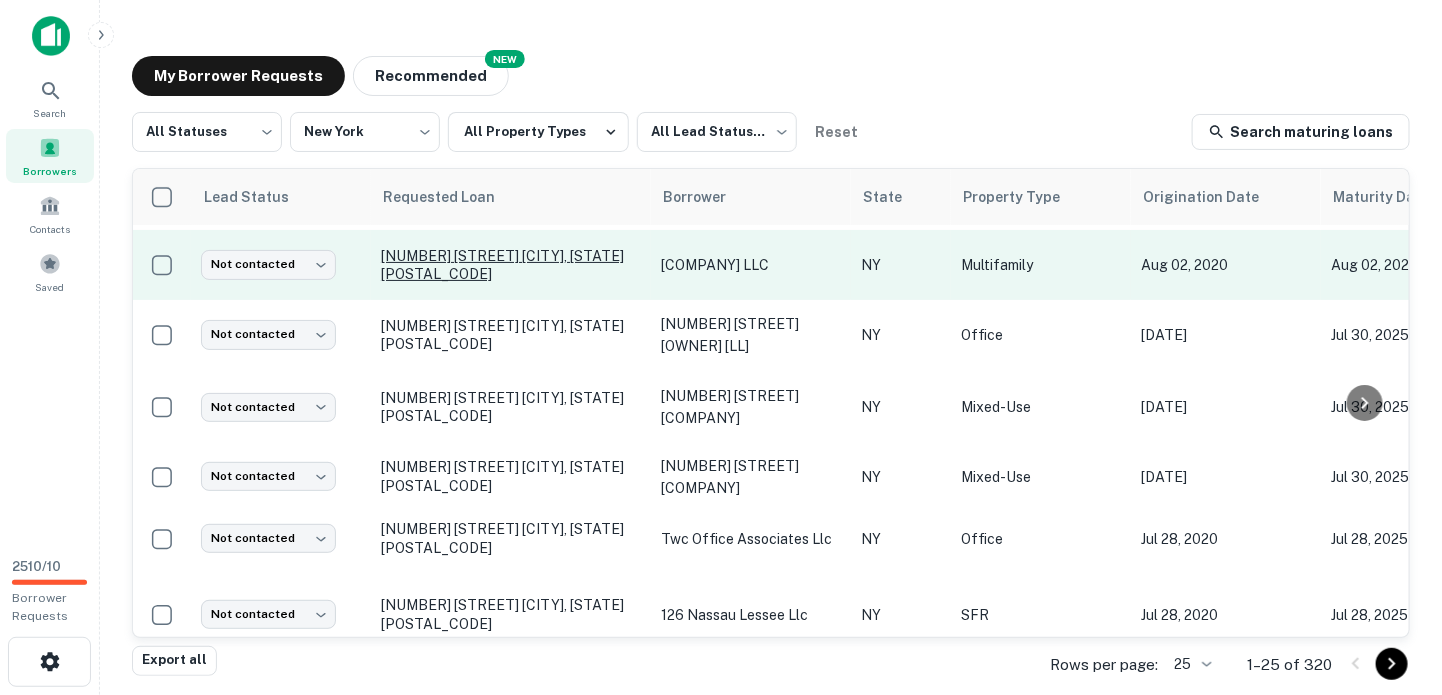 click on "520 E 11th St New York, NY10009" at bounding box center (511, 265) 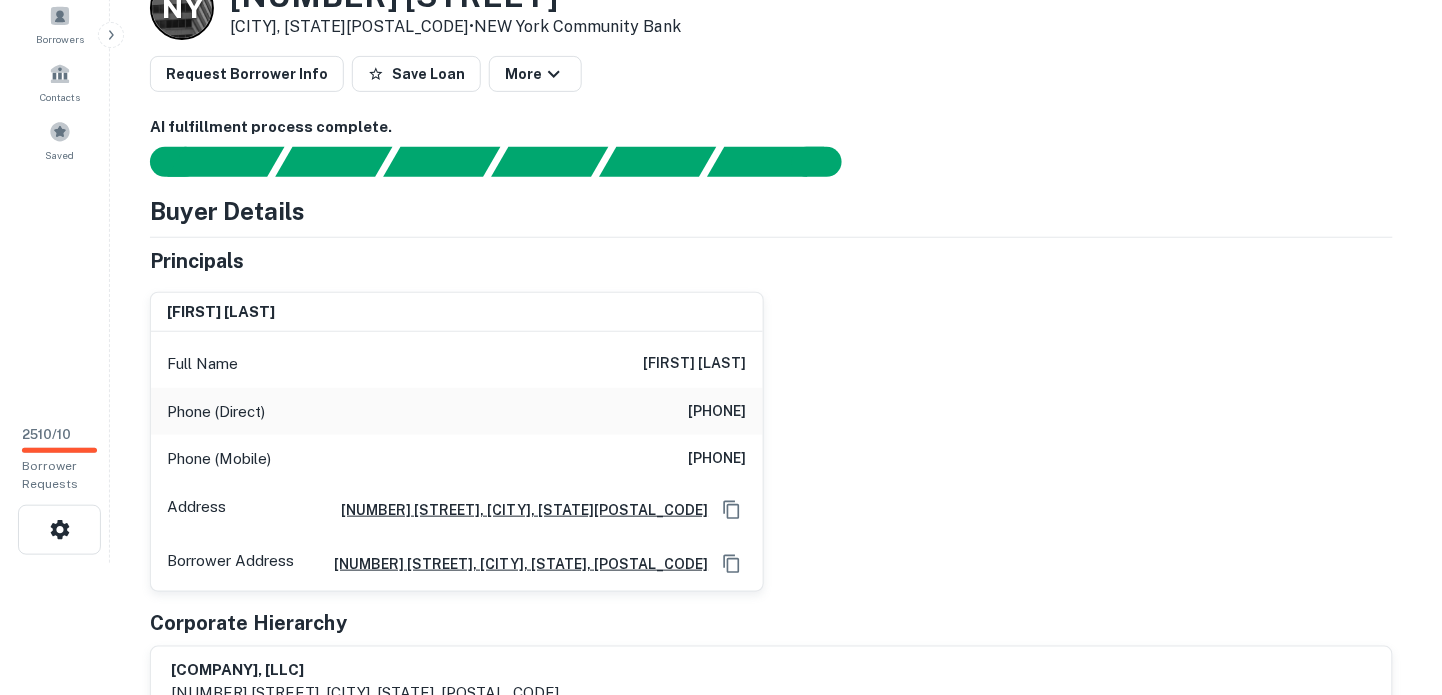 scroll, scrollTop: 0, scrollLeft: 0, axis: both 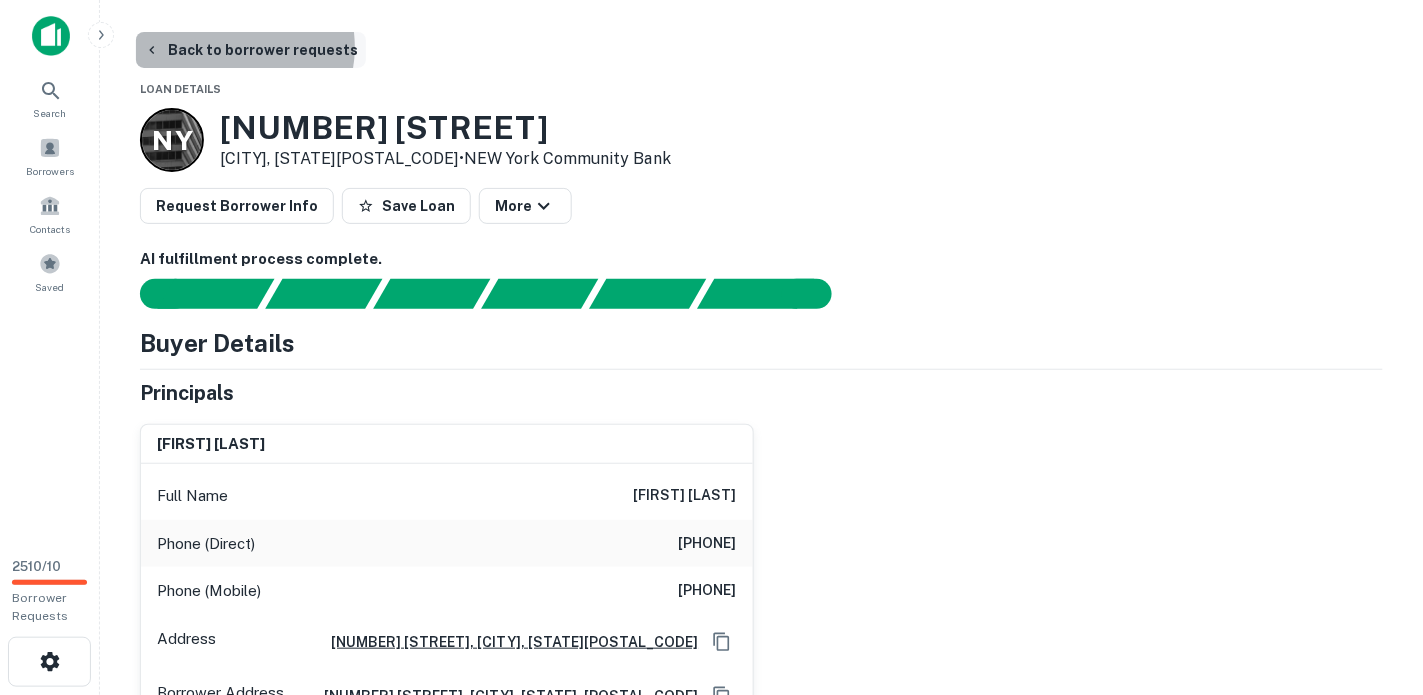 click on "Back to borrower requests" at bounding box center [251, 50] 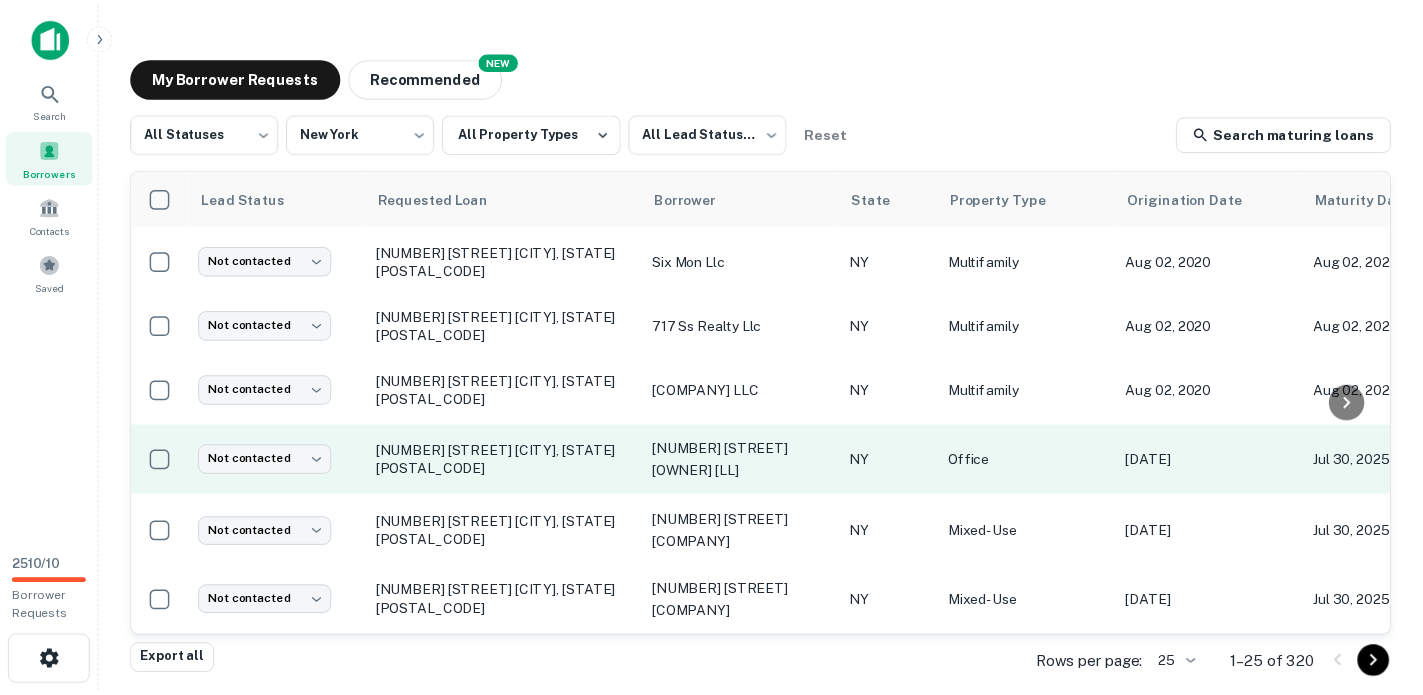 scroll, scrollTop: 125, scrollLeft: 0, axis: vertical 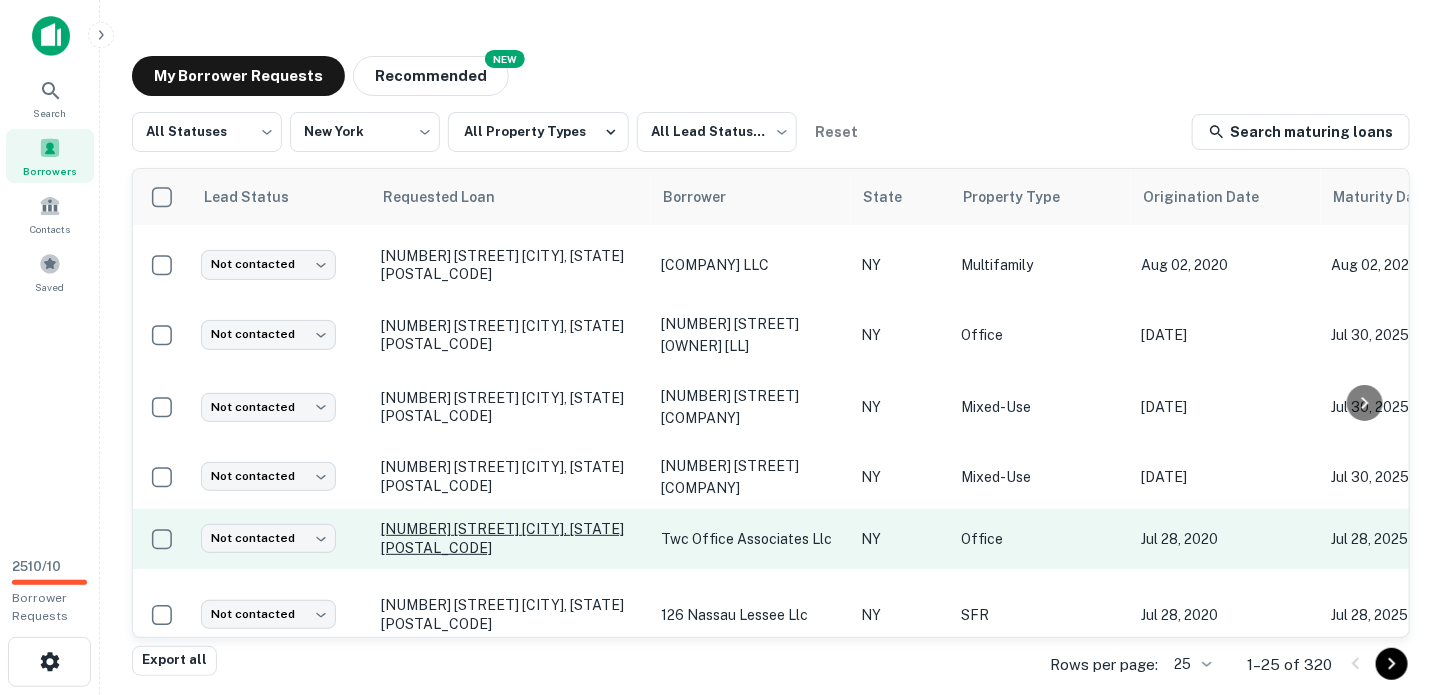click on "60 Columbus Cir New York, NY10023" at bounding box center (511, 538) 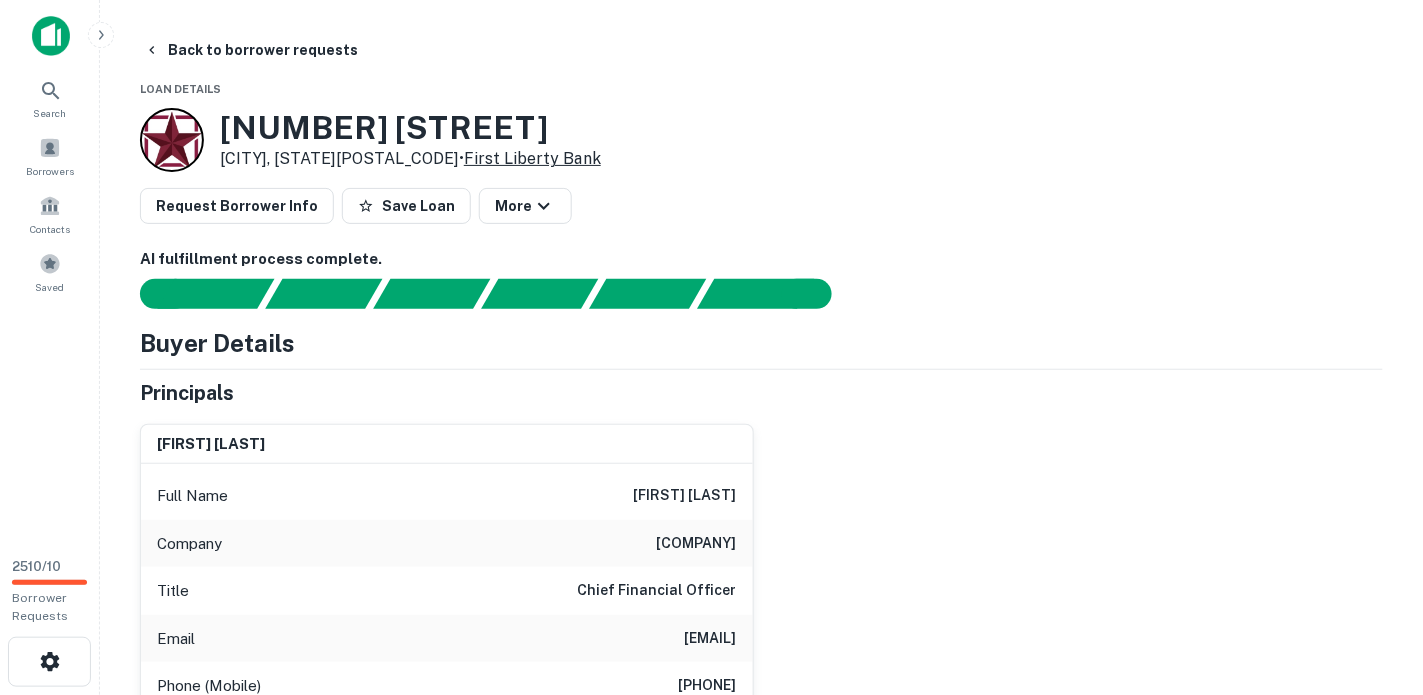 click on "First Liberty Bank" at bounding box center (532, 158) 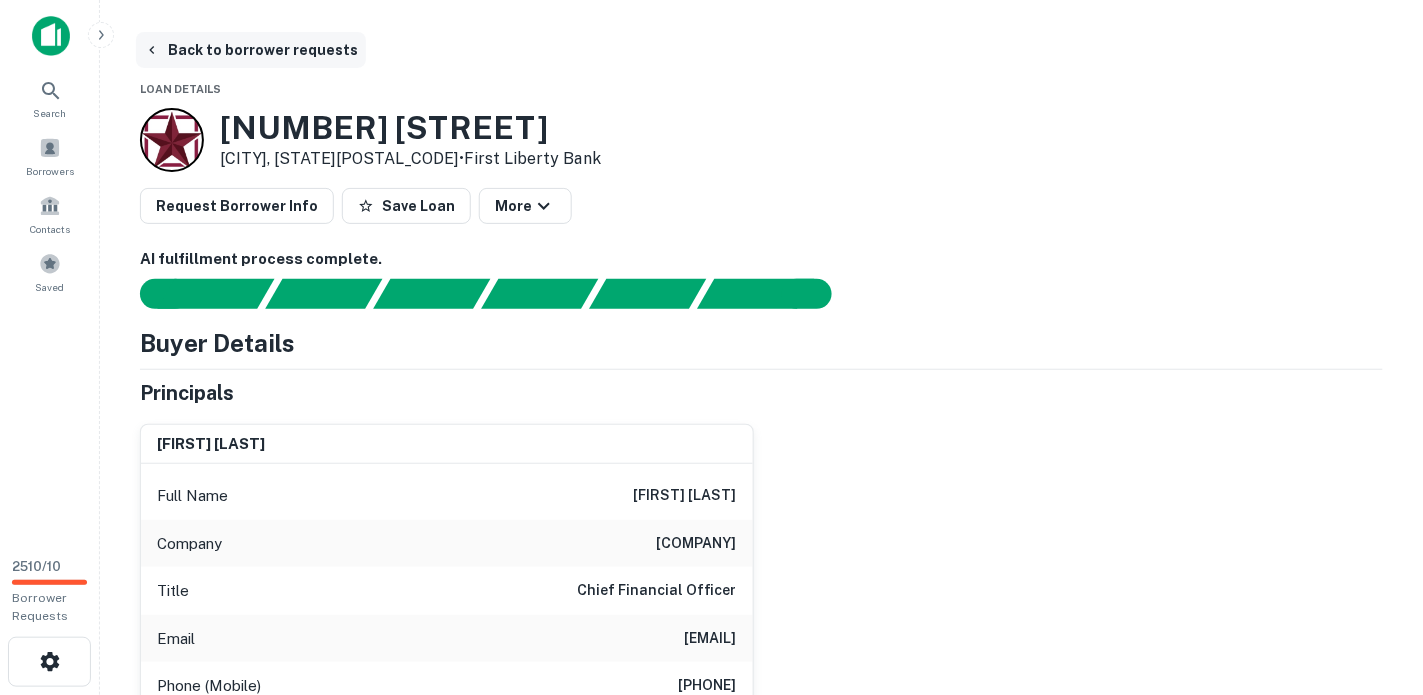 click on "Back to borrower requests" at bounding box center (251, 50) 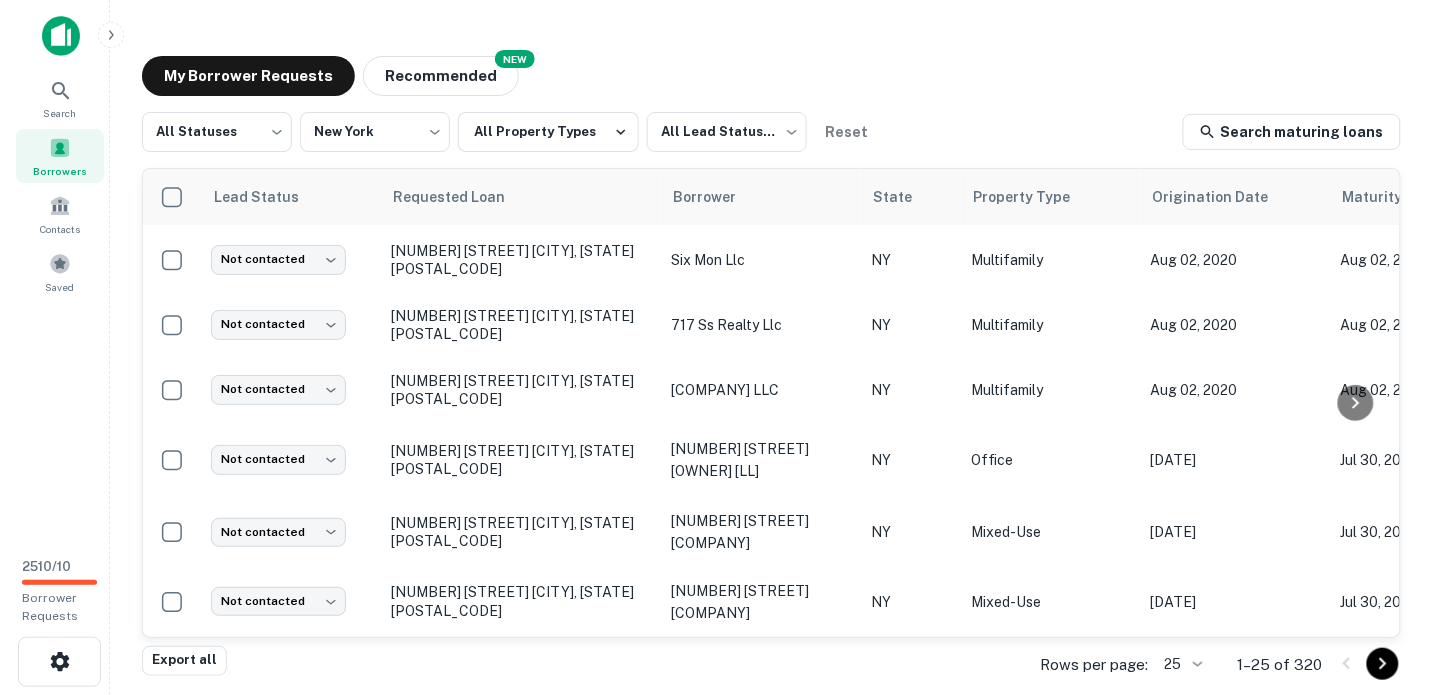 scroll, scrollTop: 0, scrollLeft: 0, axis: both 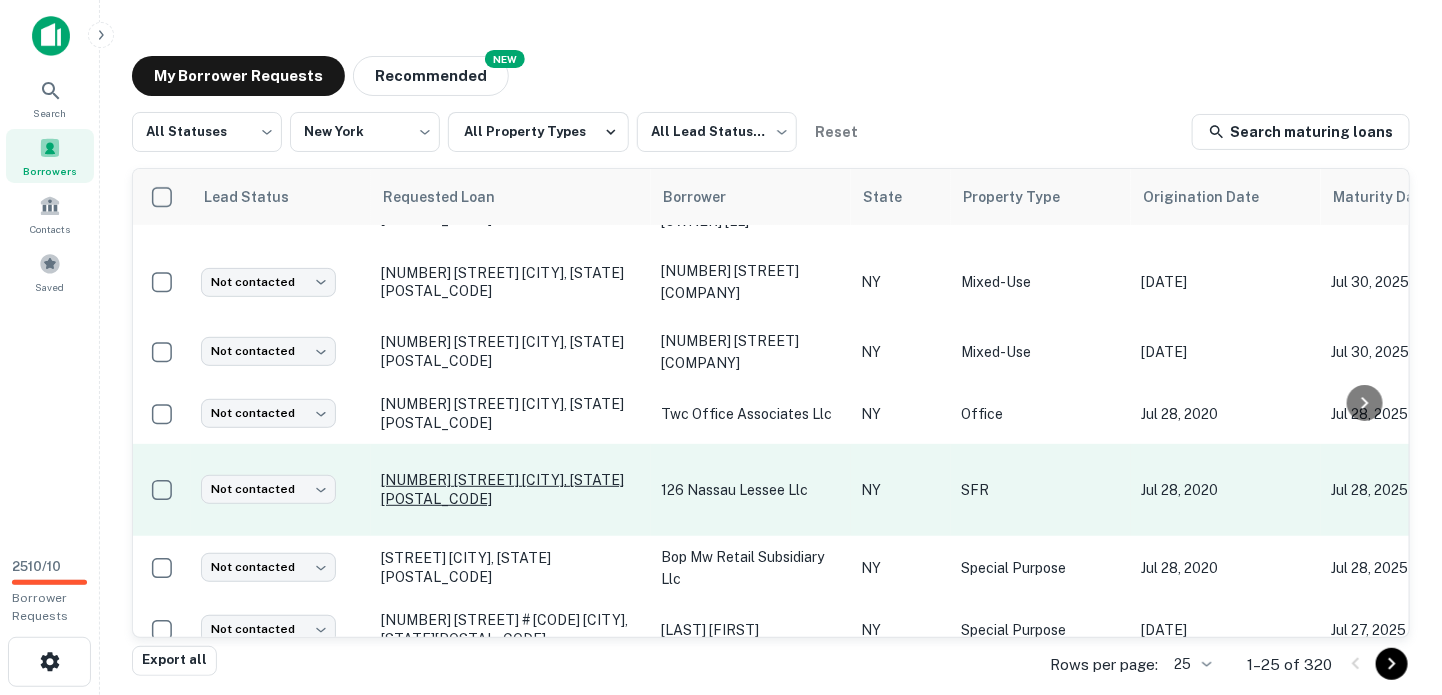 click on "132-136 Nassau St New York, NY10038" at bounding box center (511, 489) 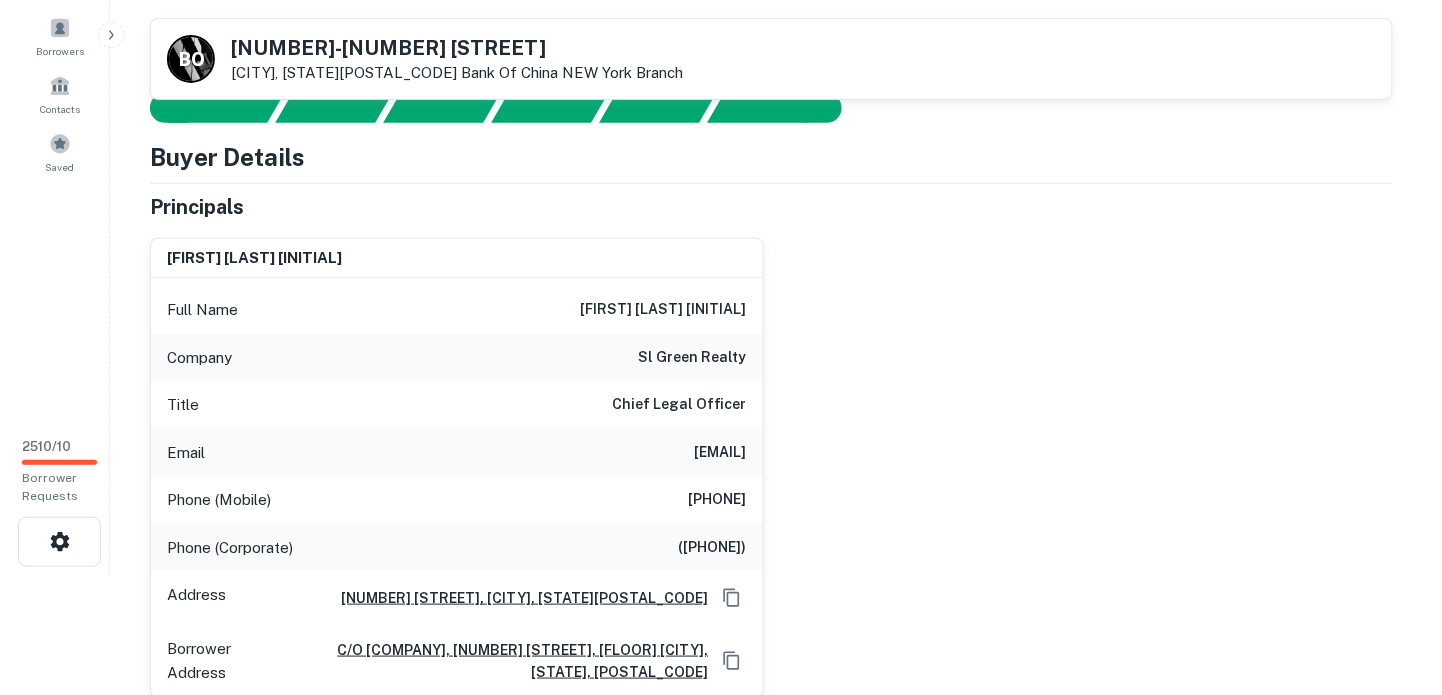 scroll, scrollTop: 0, scrollLeft: 0, axis: both 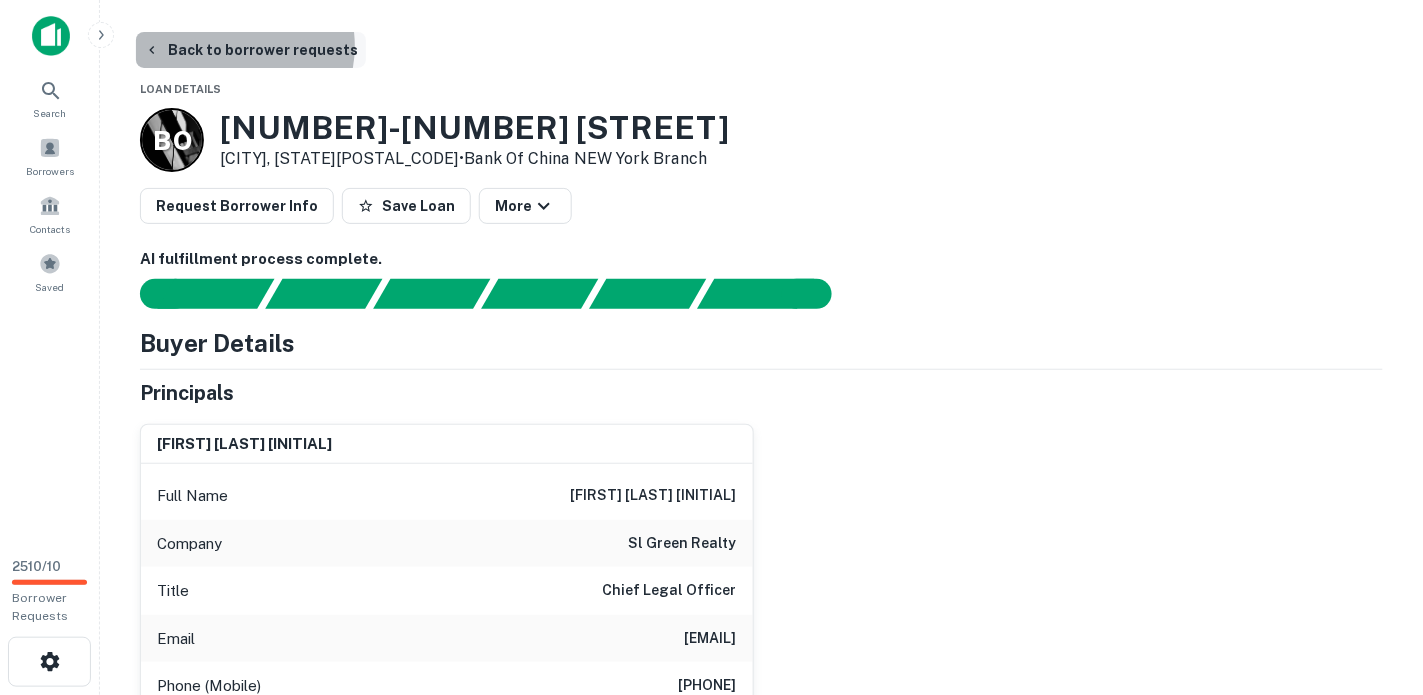 click on "Back to borrower requests" at bounding box center (251, 50) 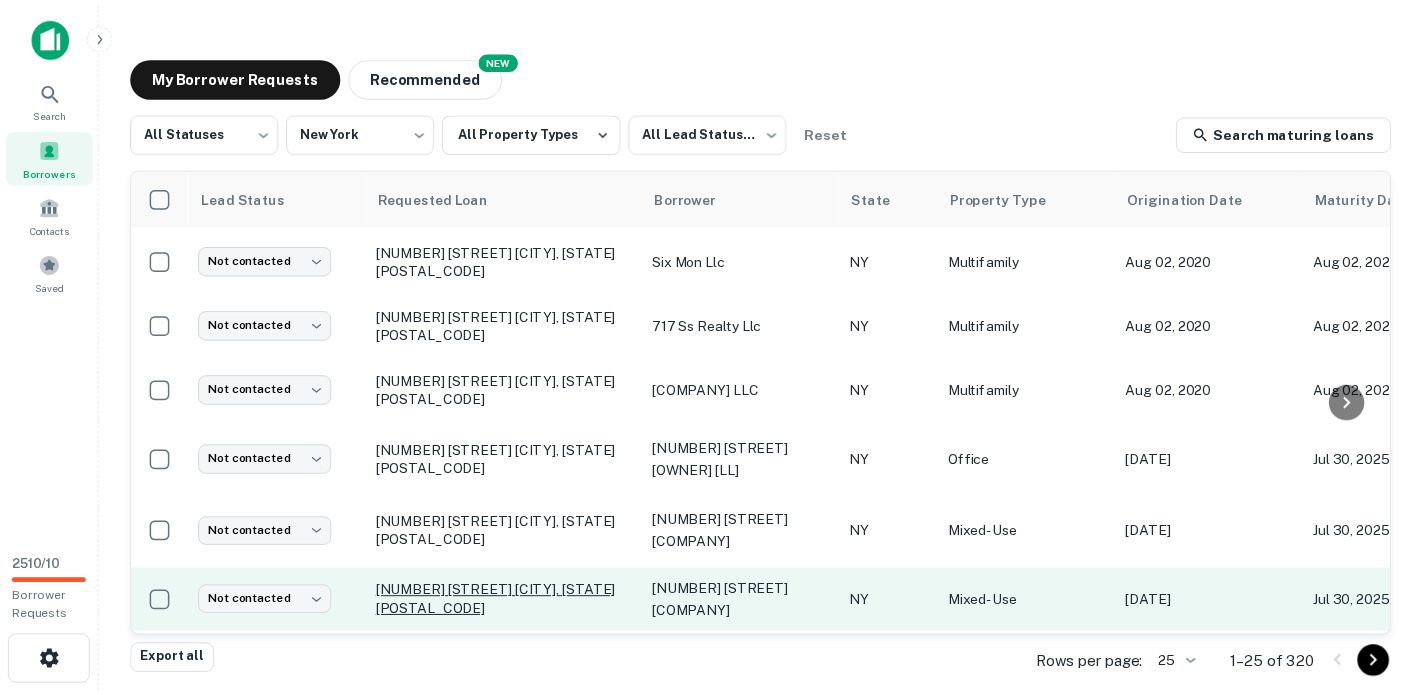 scroll, scrollTop: 250, scrollLeft: 0, axis: vertical 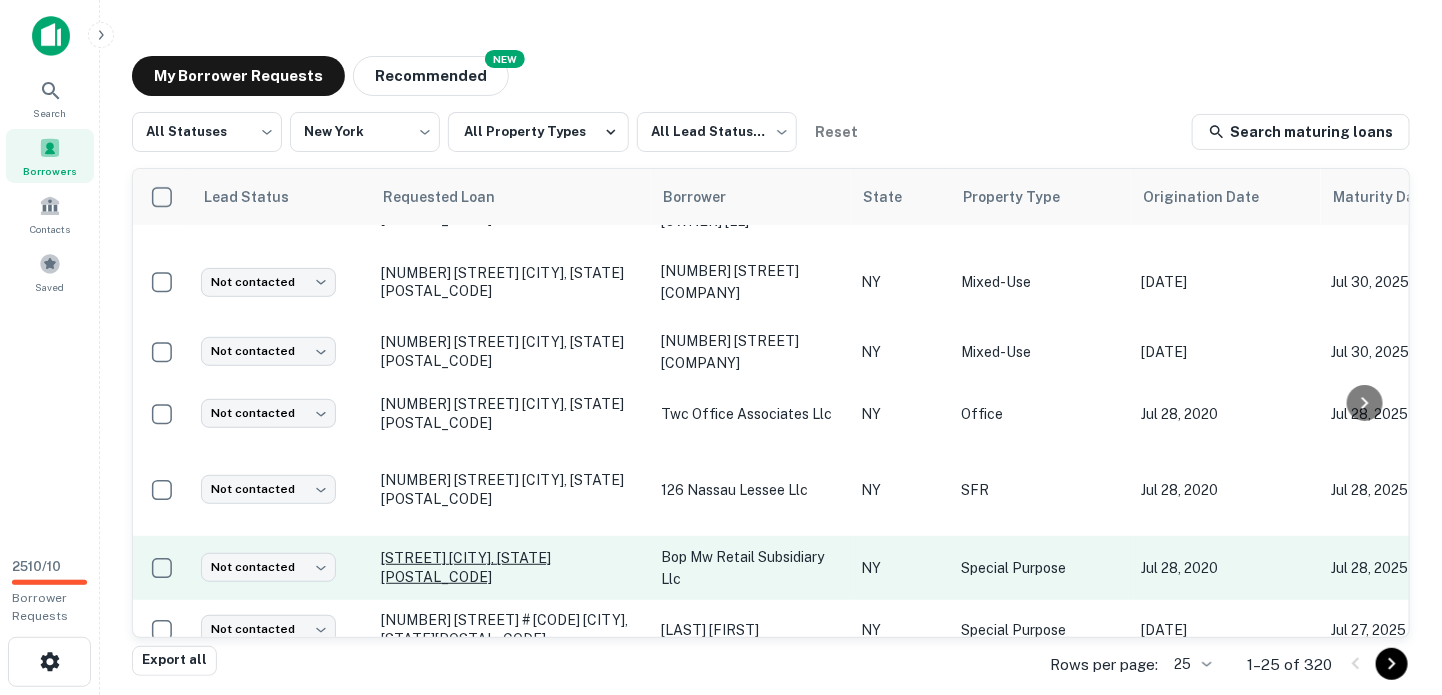 click on "9th Ave New York, NY10001" at bounding box center (511, 567) 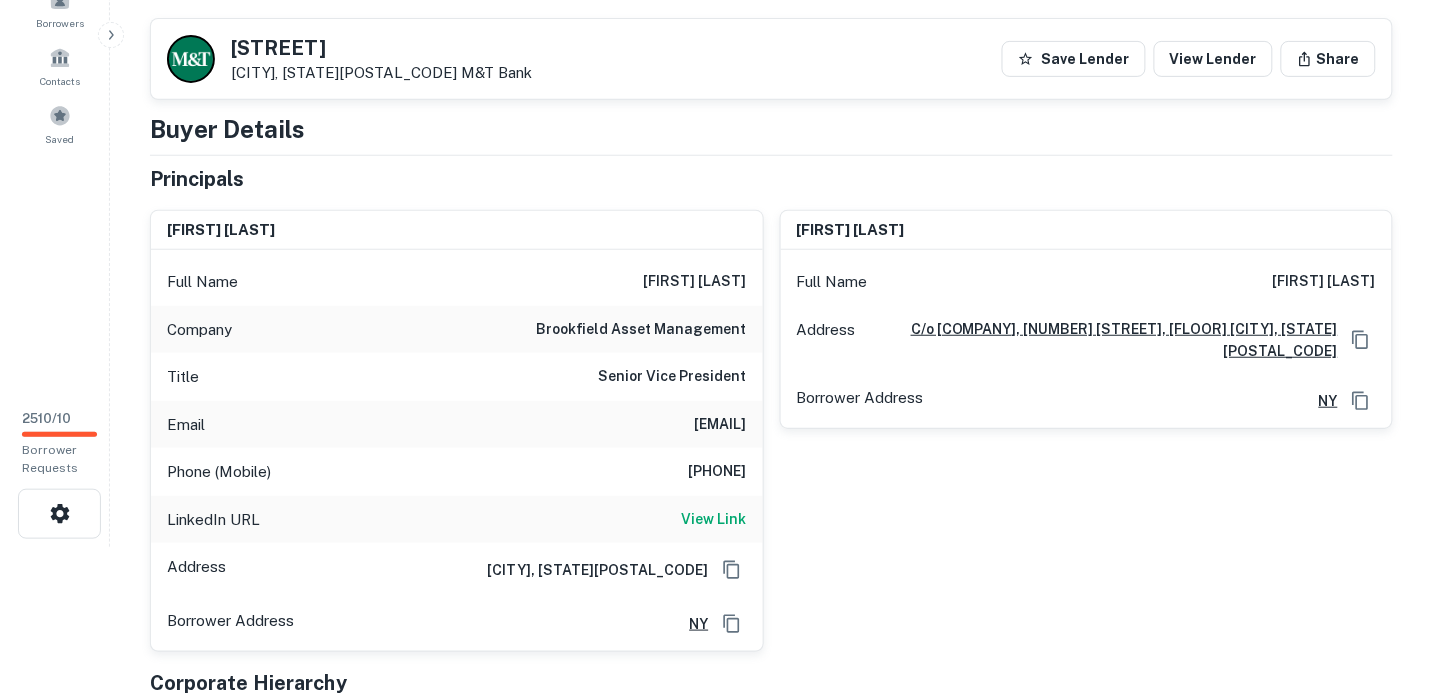 scroll, scrollTop: 0, scrollLeft: 0, axis: both 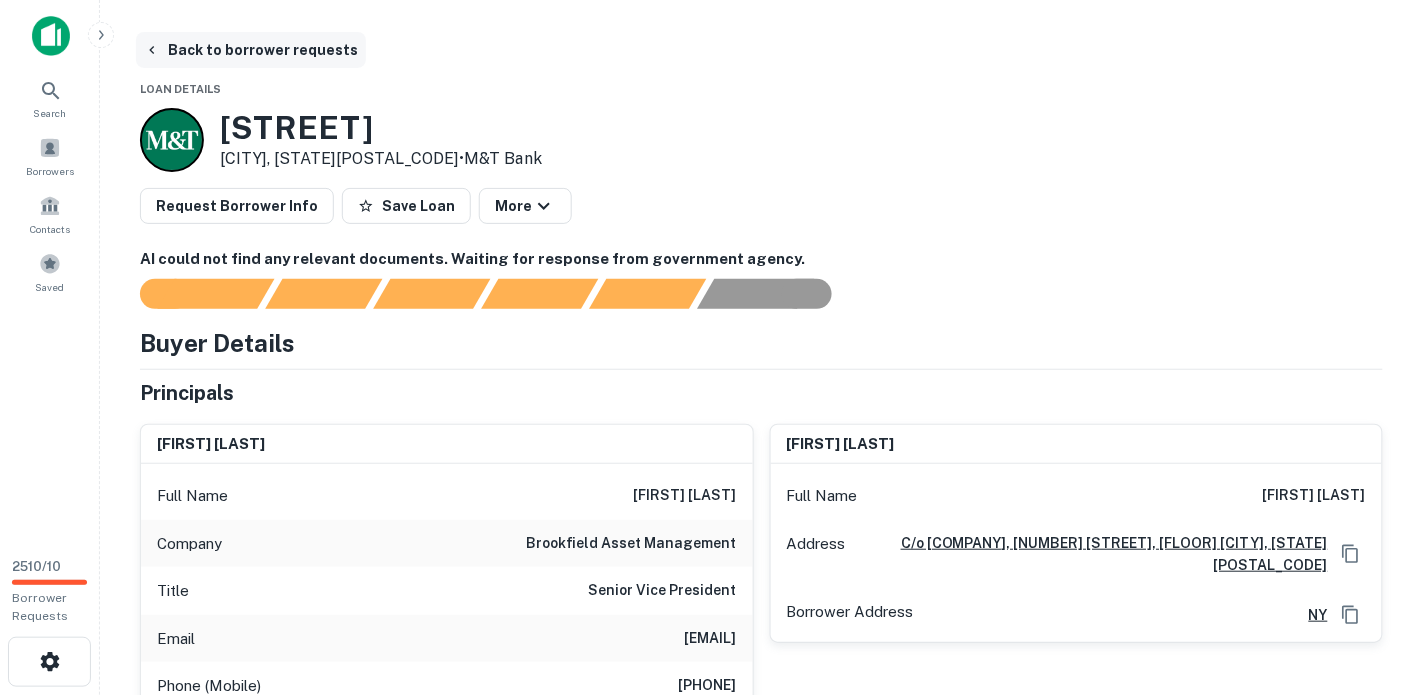 click on "Back to borrower requests" at bounding box center (251, 50) 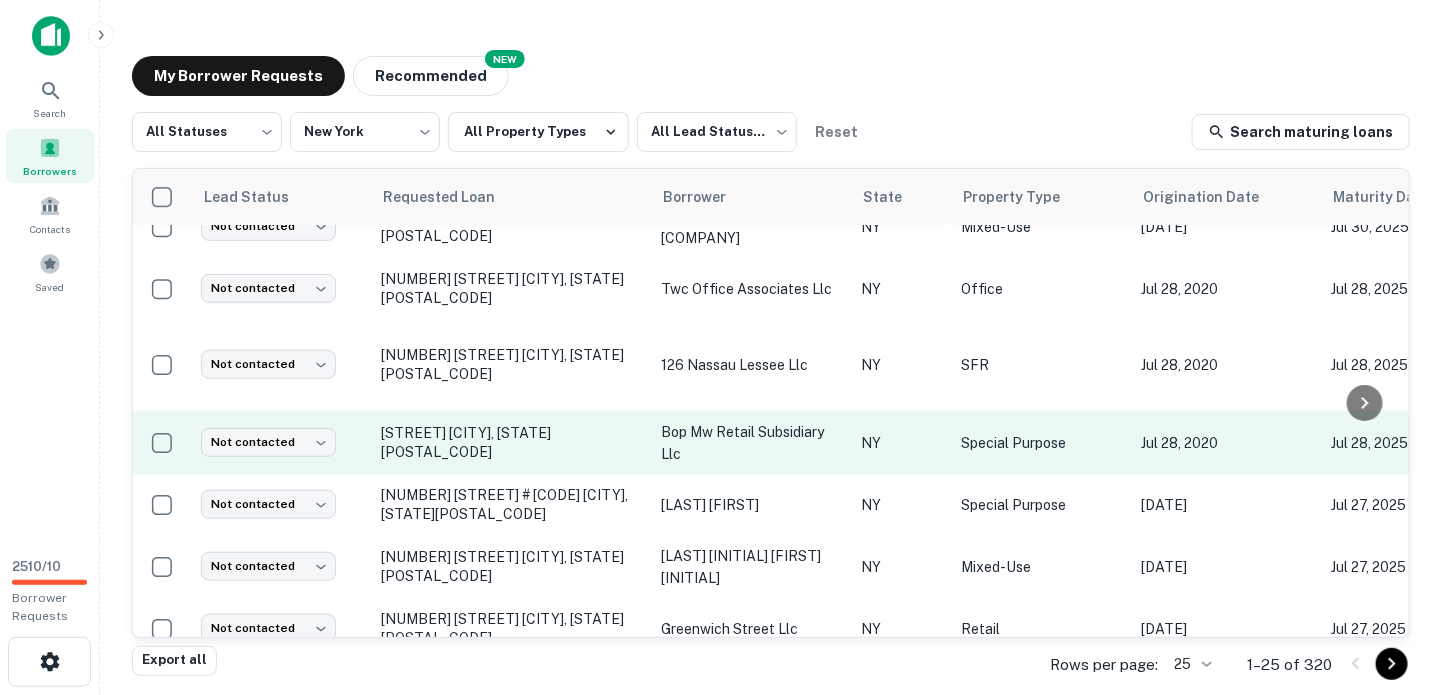 scroll, scrollTop: 500, scrollLeft: 0, axis: vertical 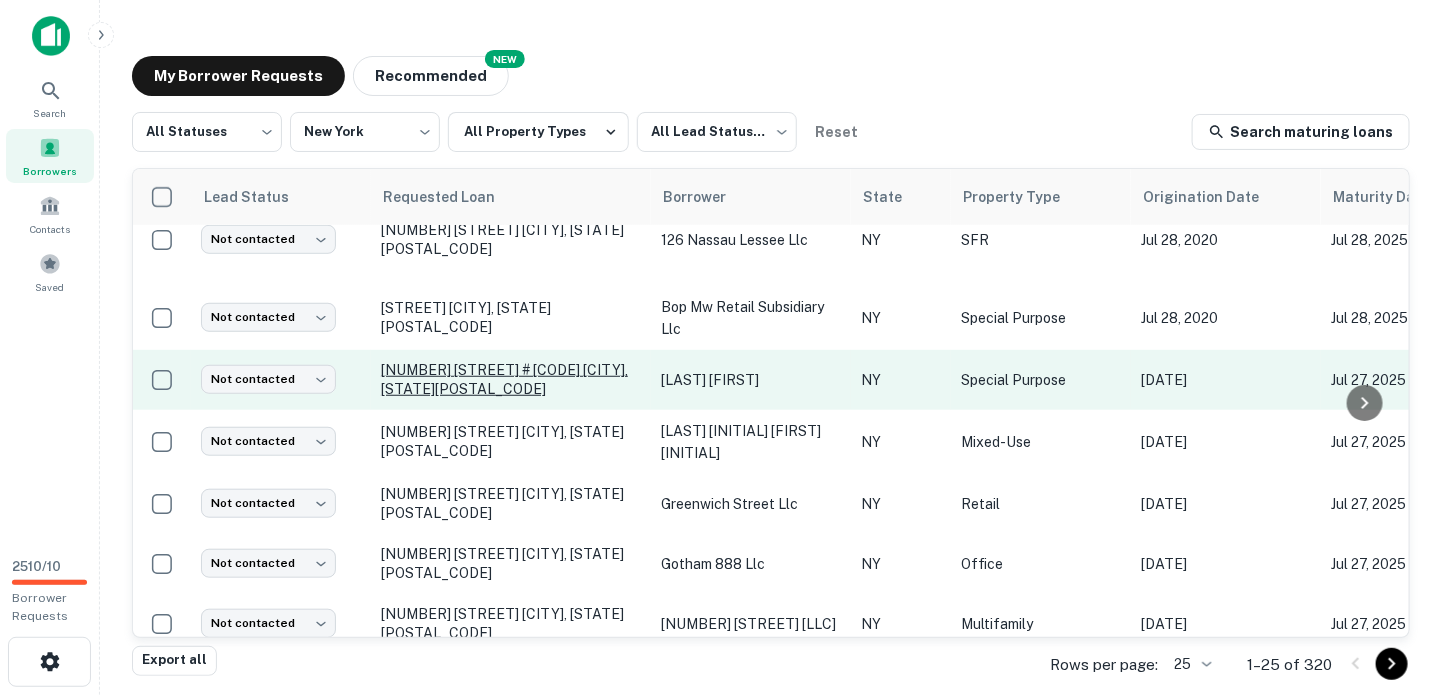 click on "[NUMBER] [STREET] # [INITIAL] [CITY], [STATE][ZIP]" at bounding box center [511, 379] 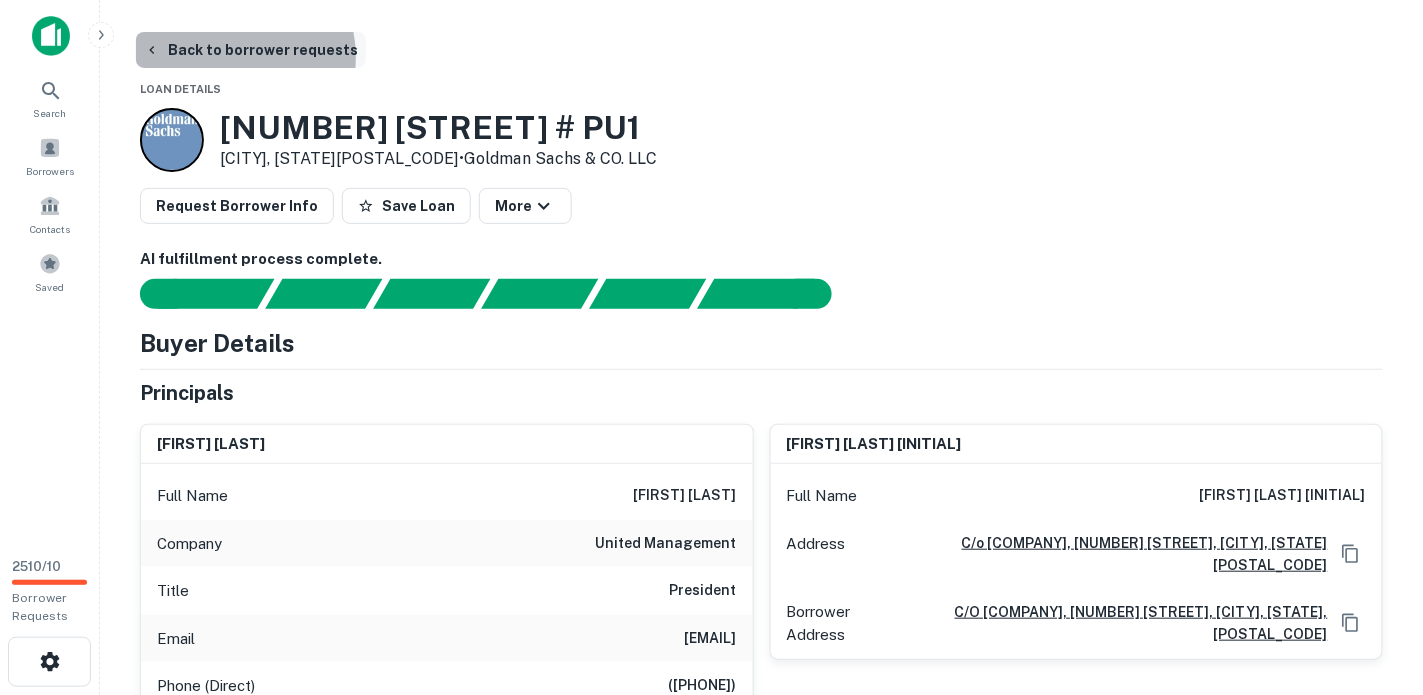 click on "Back to borrower requests" at bounding box center [251, 50] 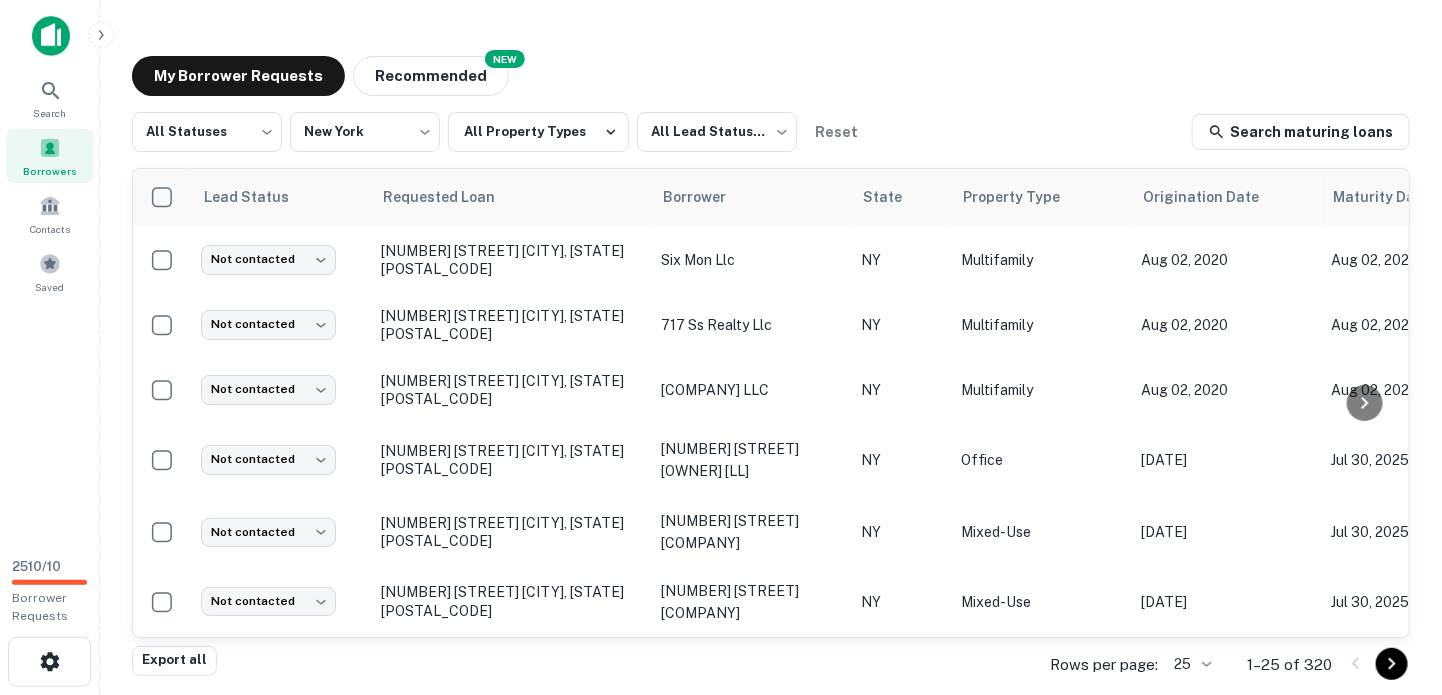 scroll, scrollTop: 500, scrollLeft: 0, axis: vertical 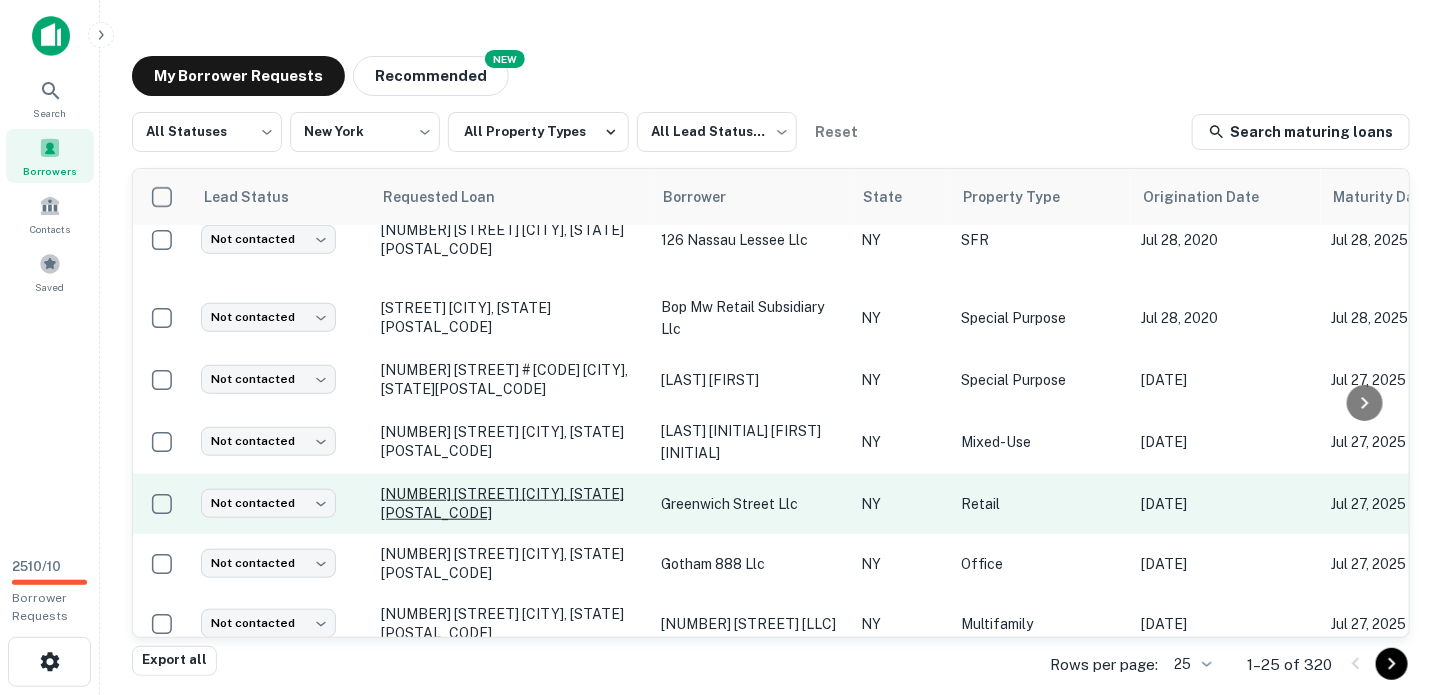 click on "303 Greenwich St New York, NY10013" at bounding box center [511, 503] 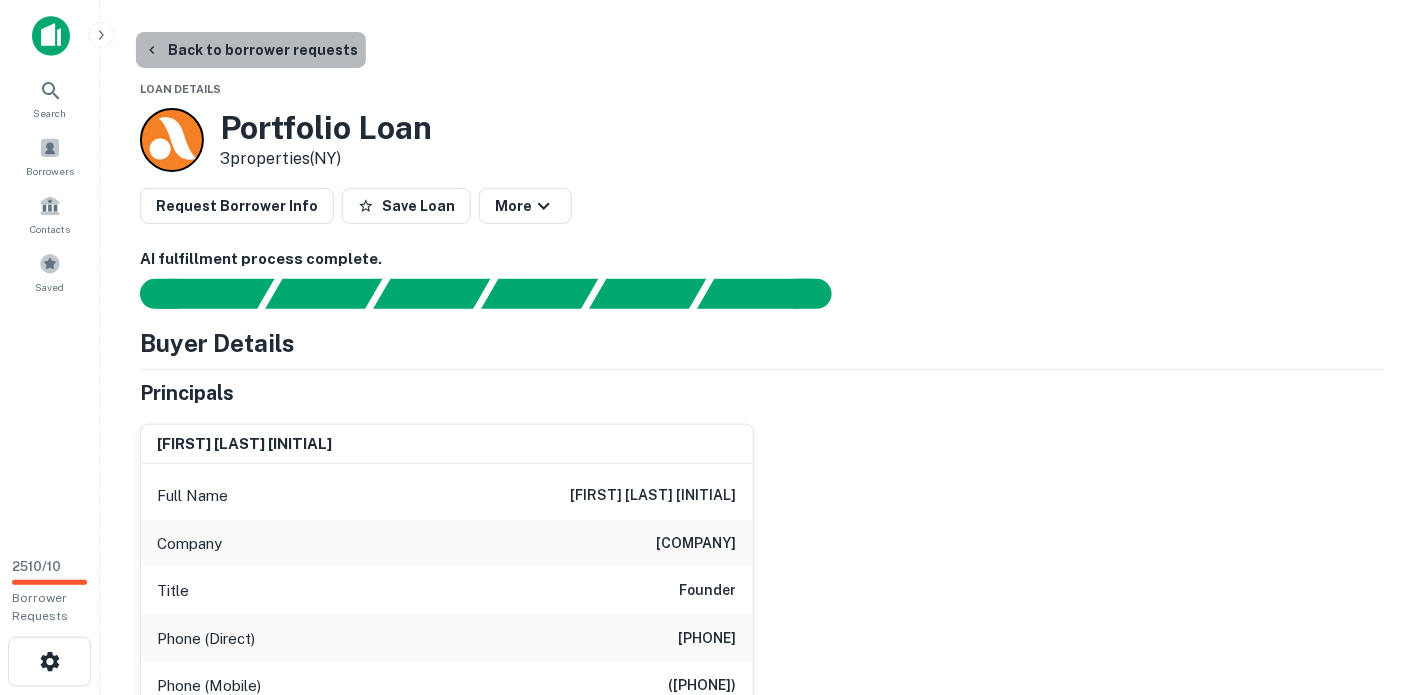 click on "Back to borrower requests" at bounding box center [251, 50] 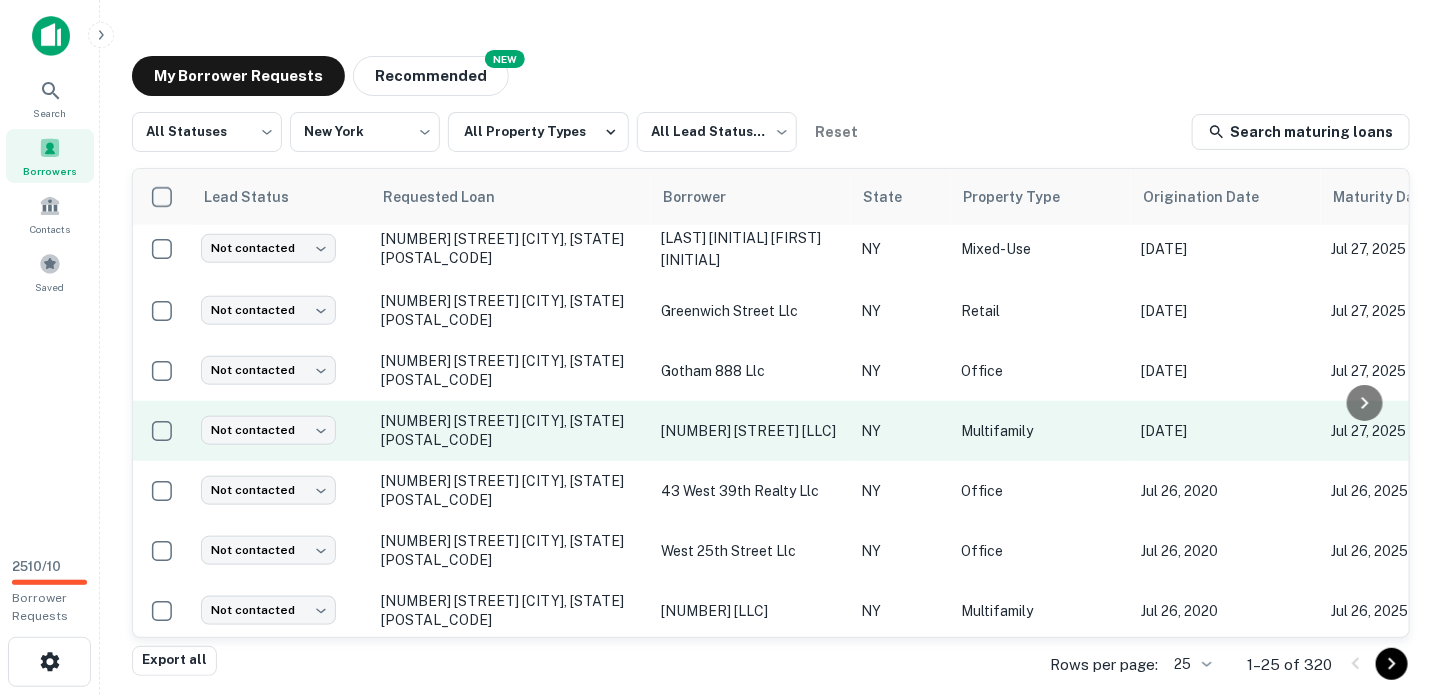 scroll, scrollTop: 750, scrollLeft: 0, axis: vertical 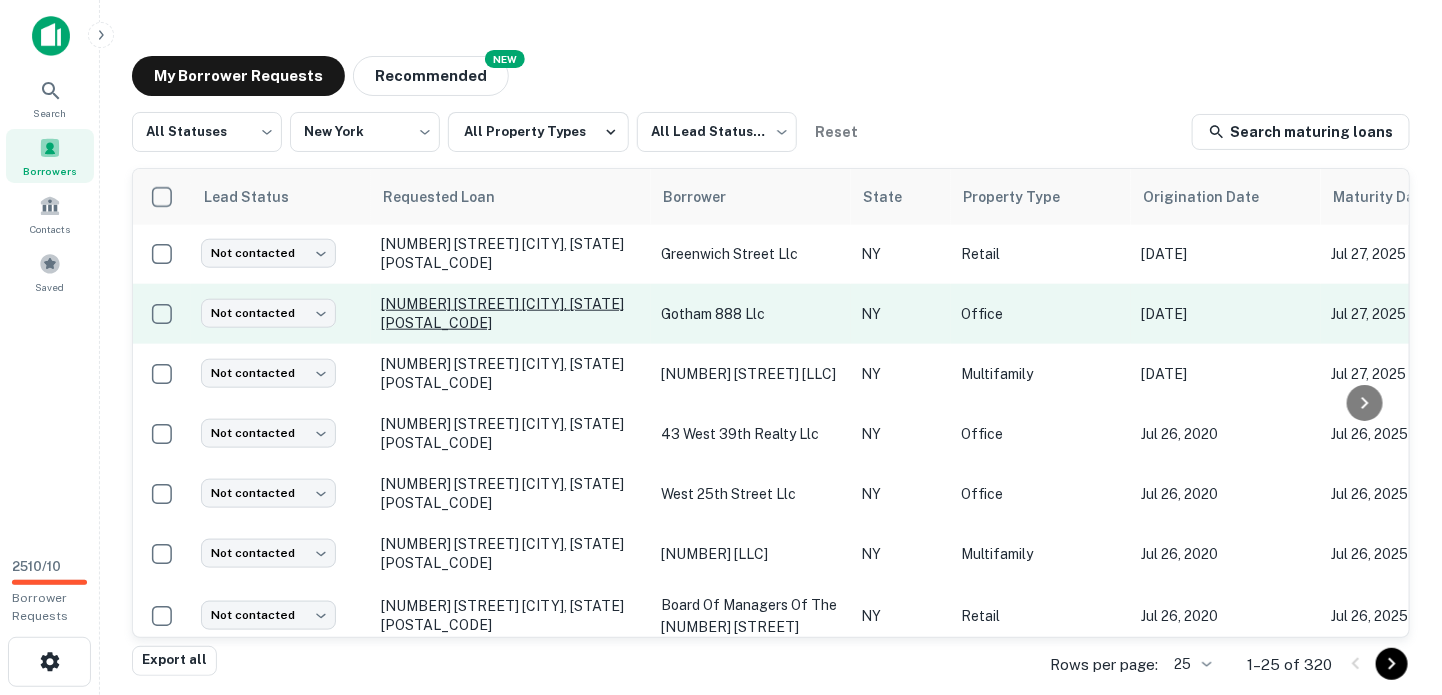 click on "128 Mott St New York, NY10013" at bounding box center (511, 313) 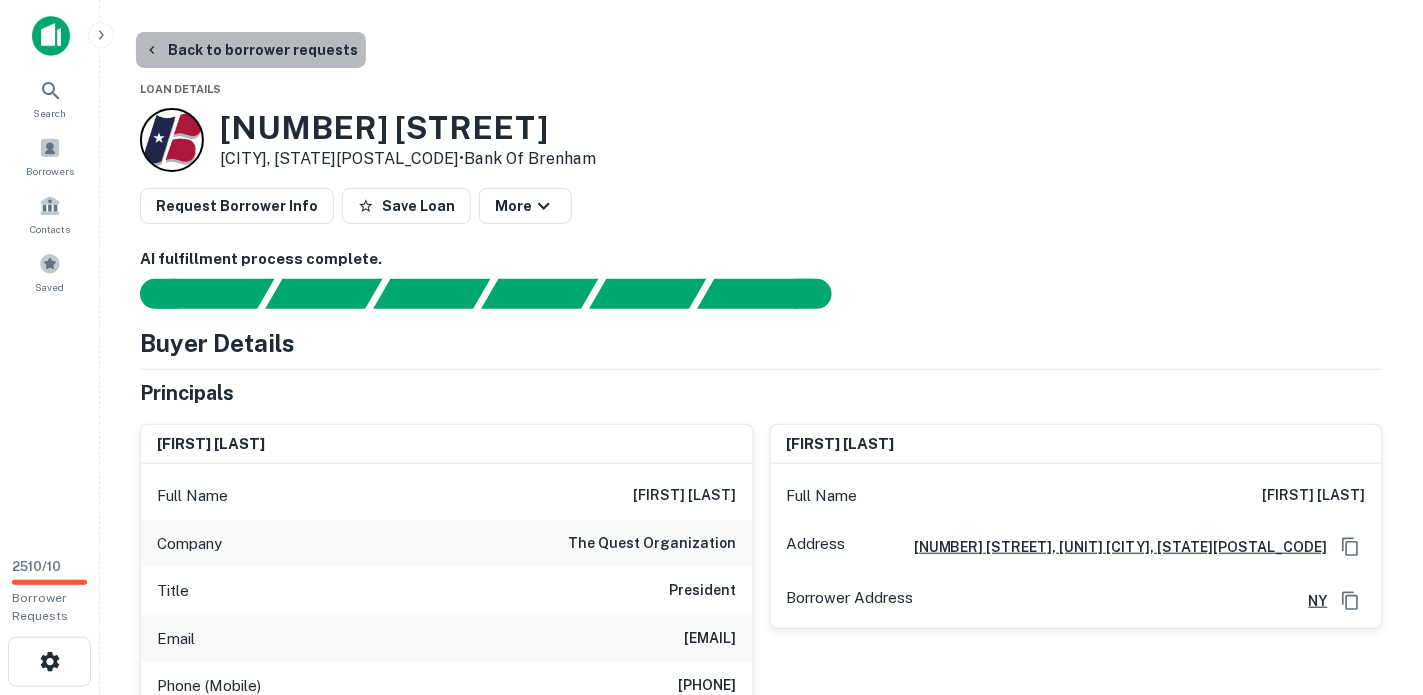 click on "Back to borrower requests" at bounding box center [251, 50] 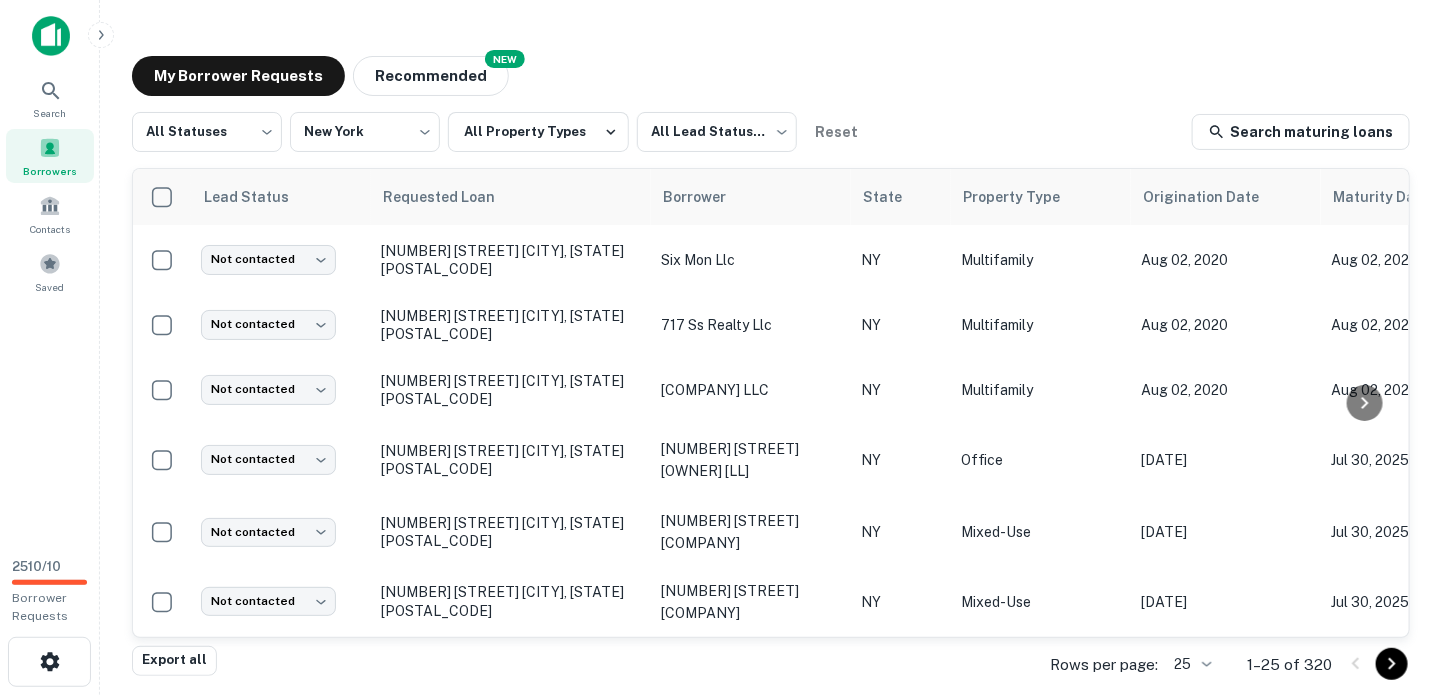 scroll, scrollTop: 750, scrollLeft: 0, axis: vertical 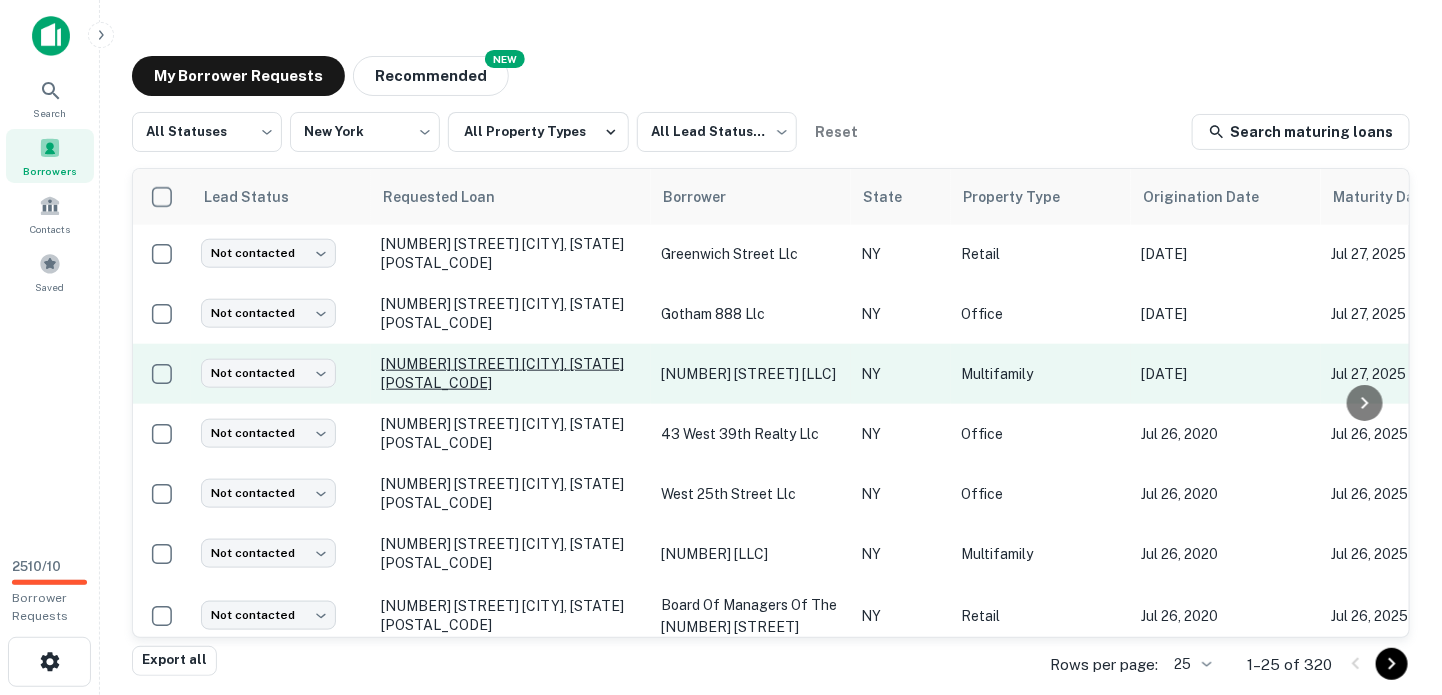 click on "[NUMBER] [STREET] [CITY], [STATE][ZIP]" at bounding box center (511, 373) 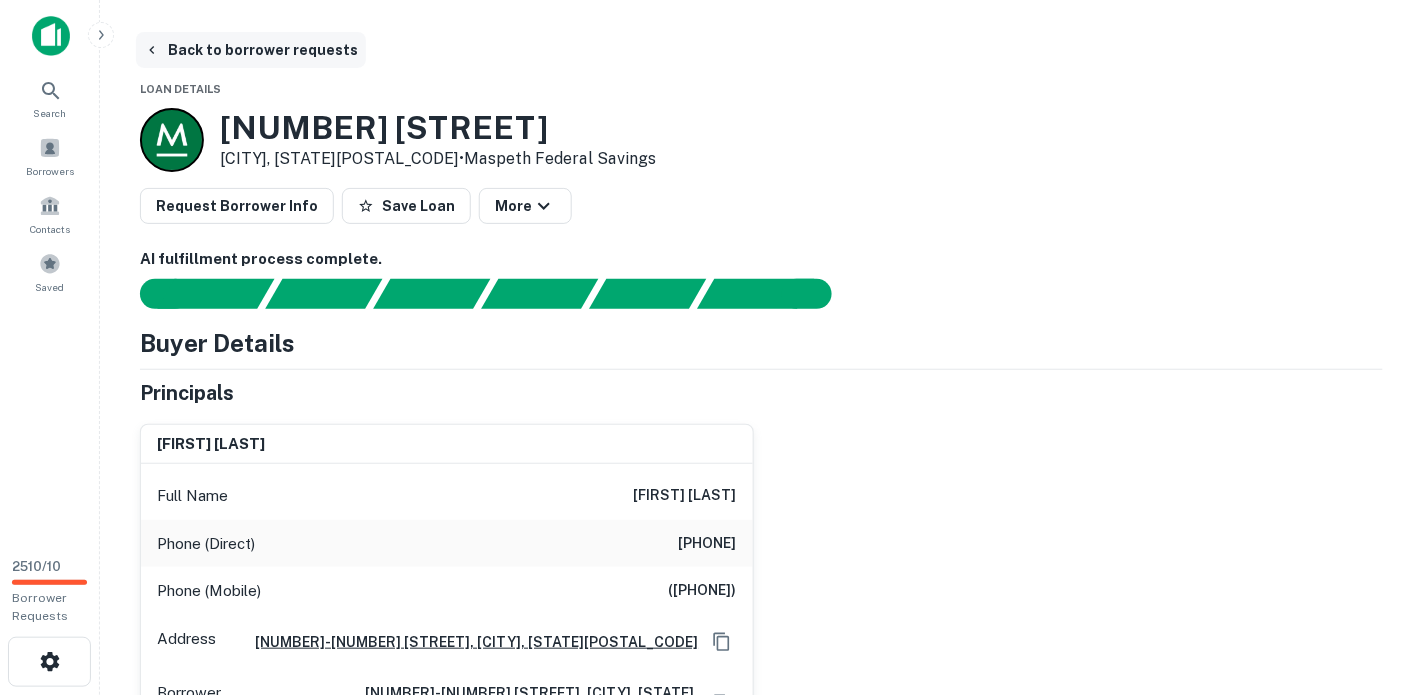 click on "Back to borrower requests" at bounding box center (251, 50) 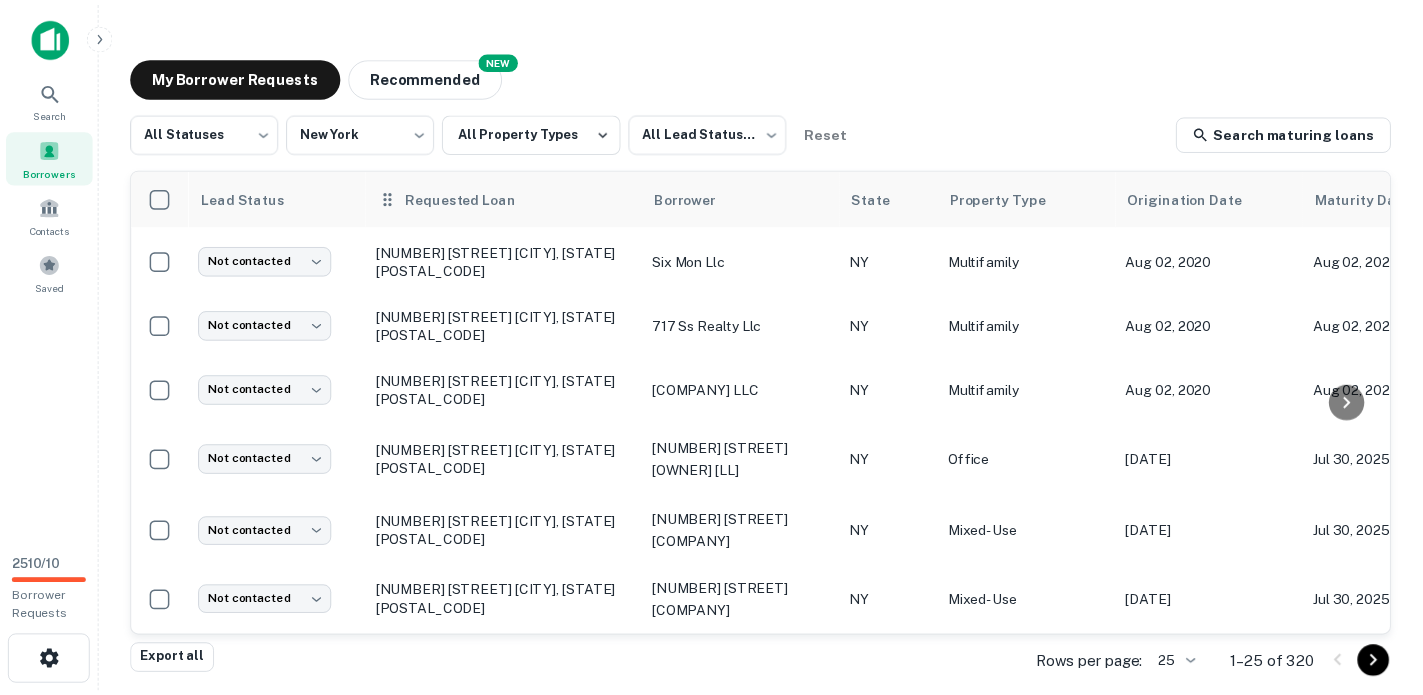 scroll, scrollTop: 750, scrollLeft: 0, axis: vertical 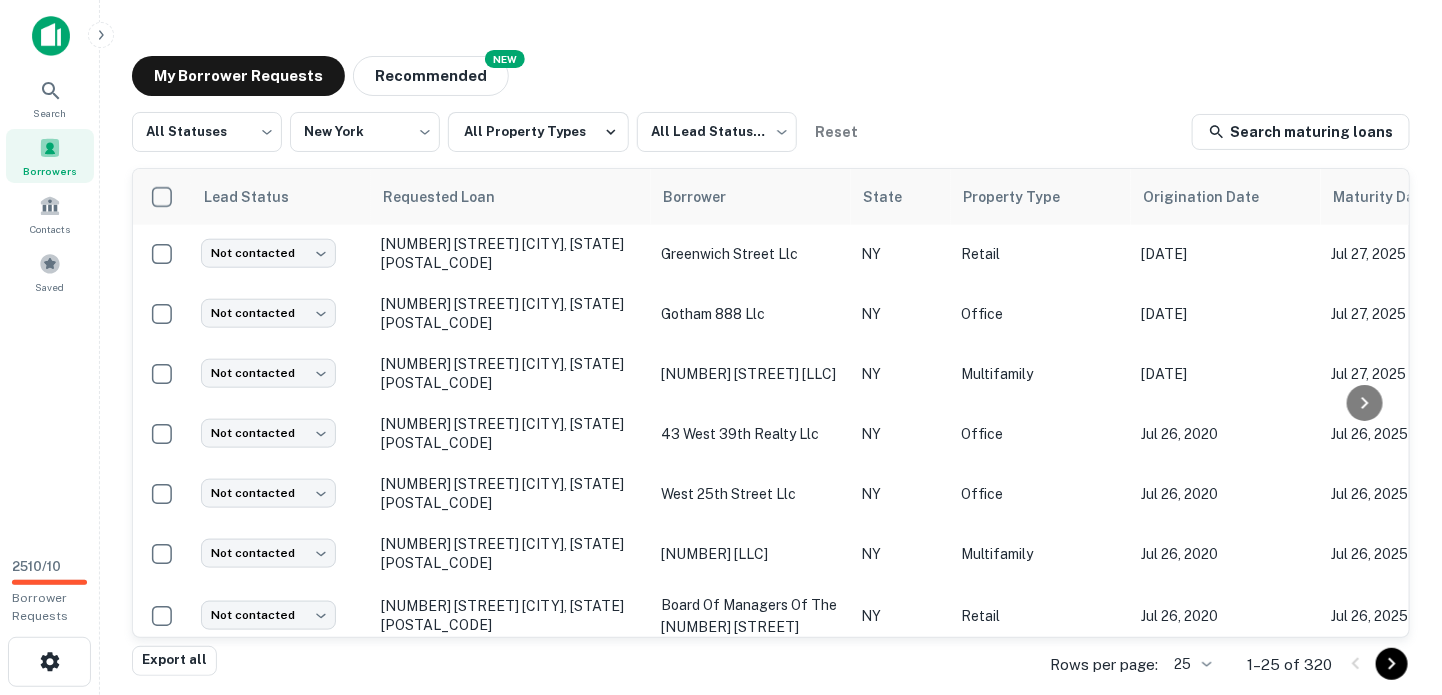 click at bounding box center [51, 36] 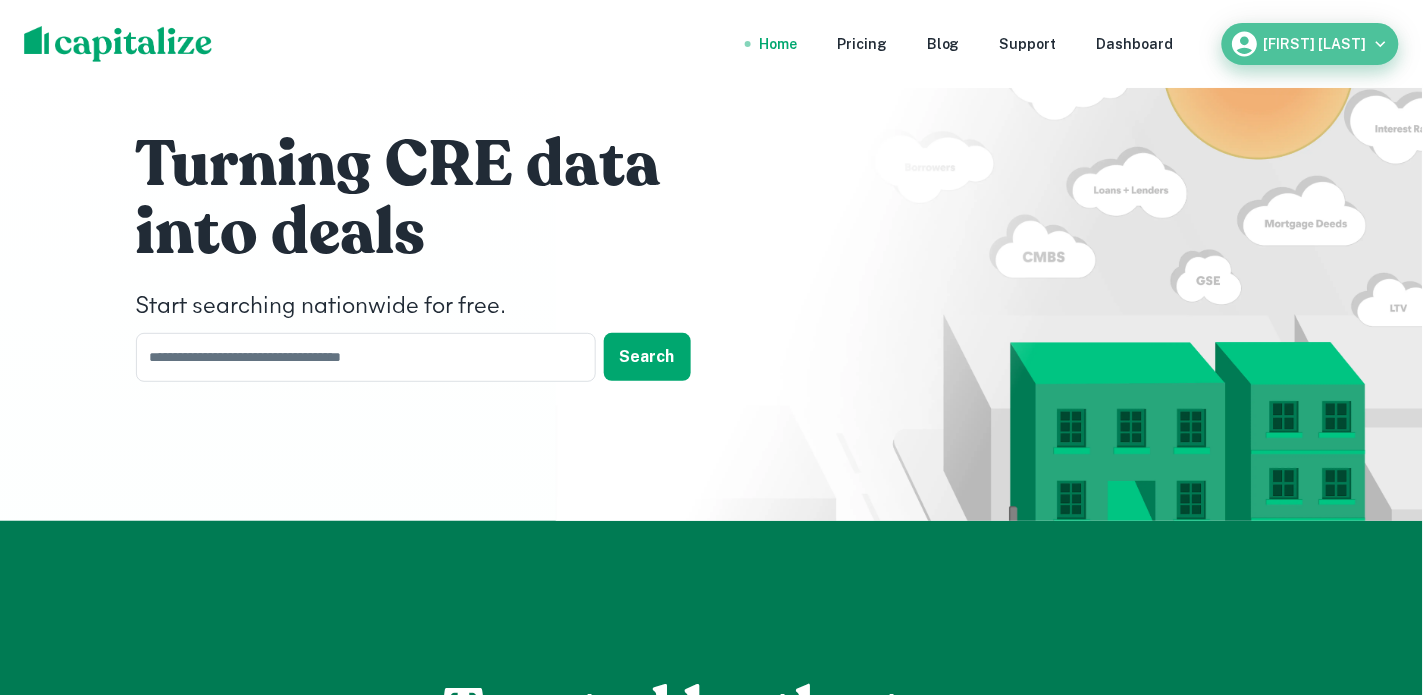 click on "harriet taylor" at bounding box center (1315, 44) 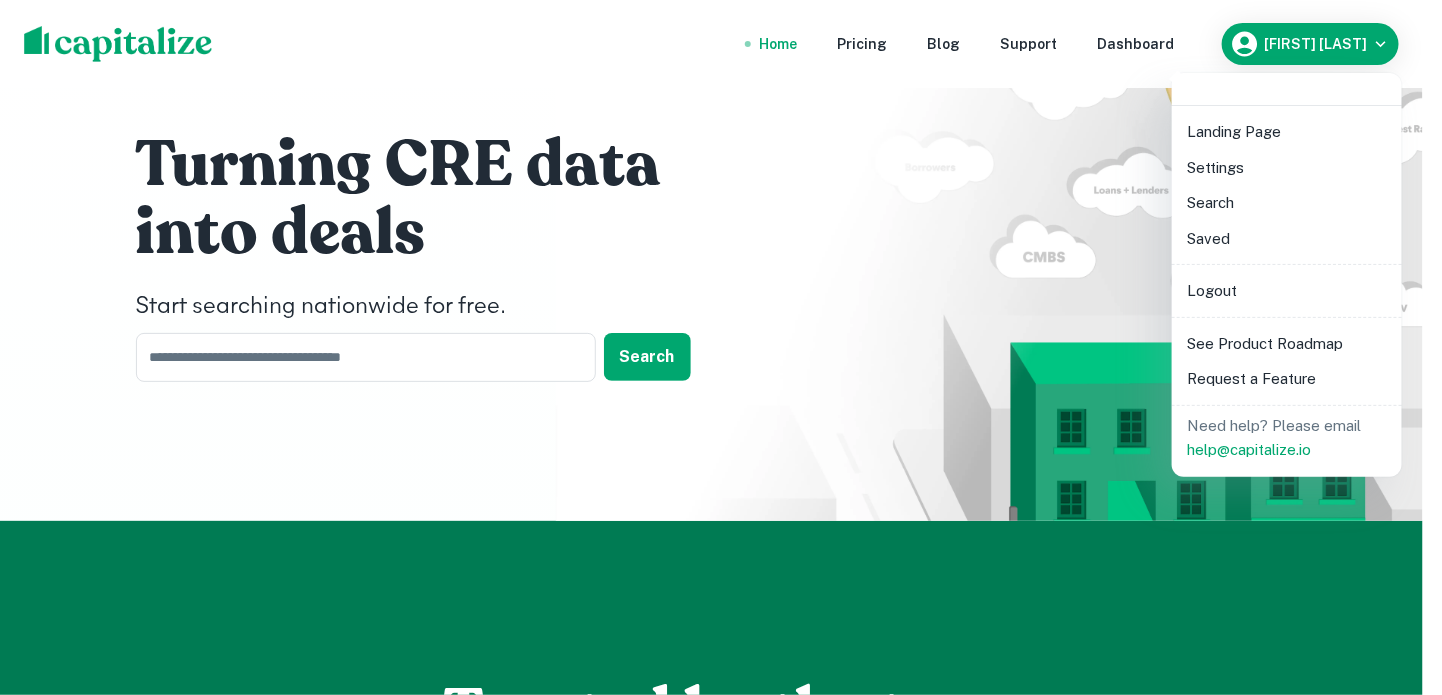 click on "Logout" at bounding box center [1287, 291] 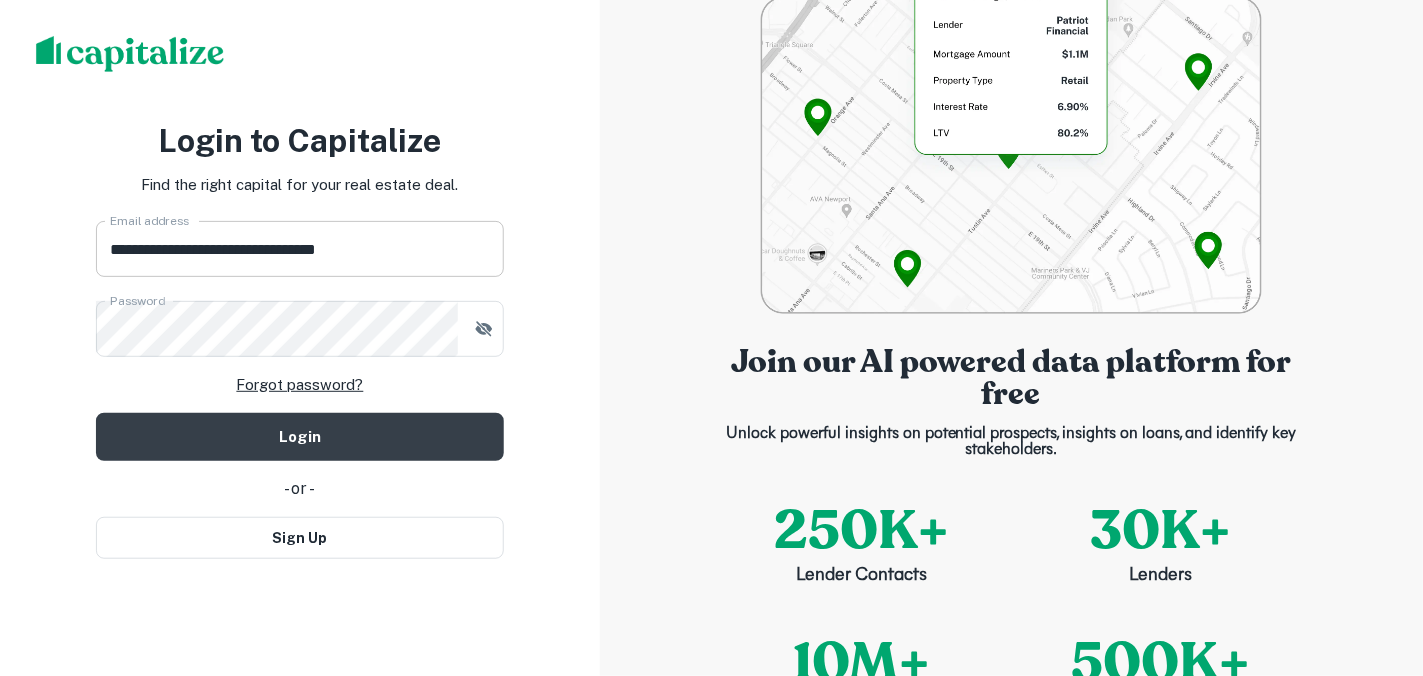 click on "**********" at bounding box center (300, 249) 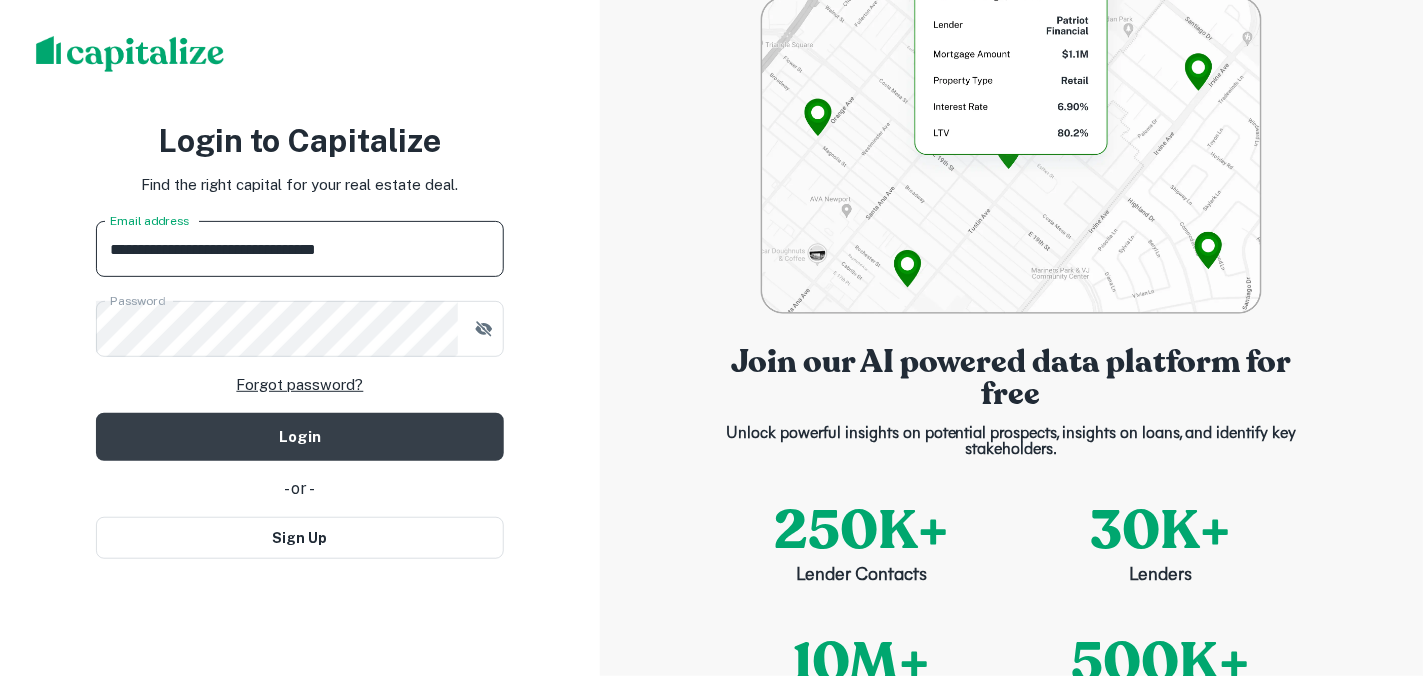 drag, startPoint x: 147, startPoint y: 258, endPoint x: 55, endPoint y: 251, distance: 92.26592 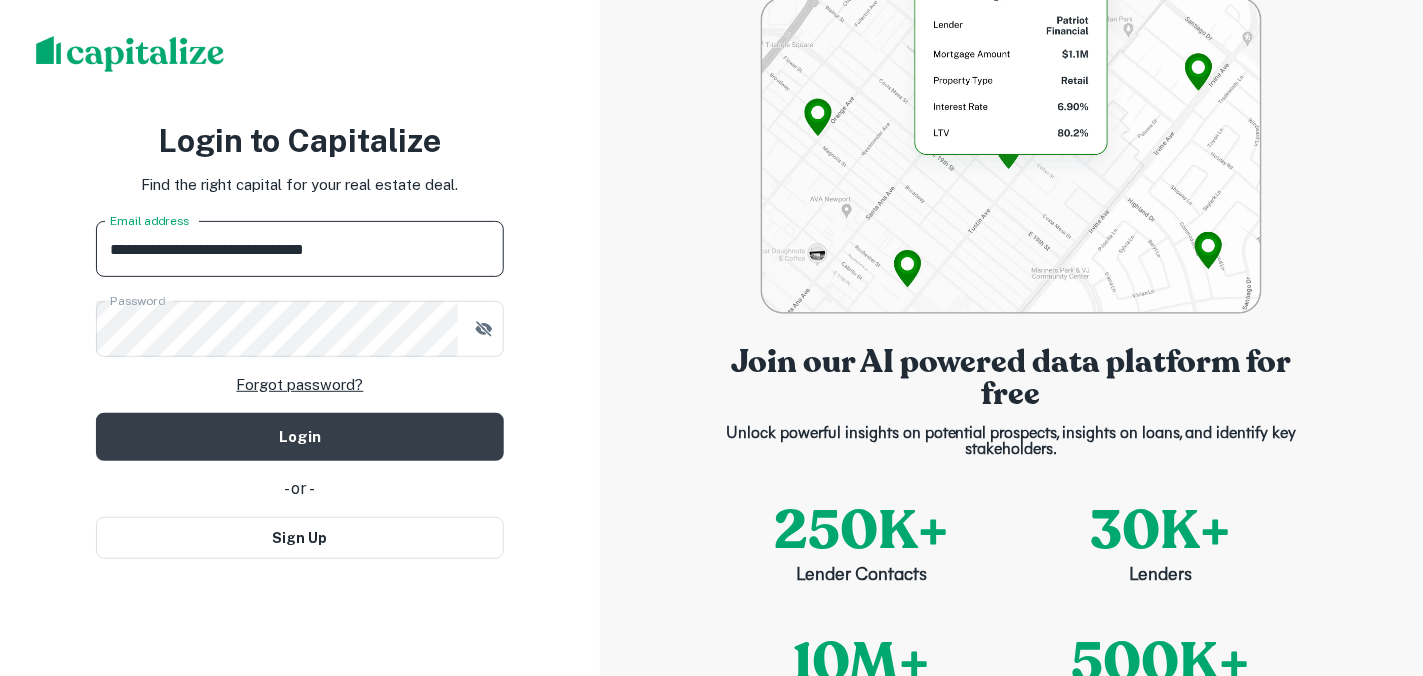 type on "**********" 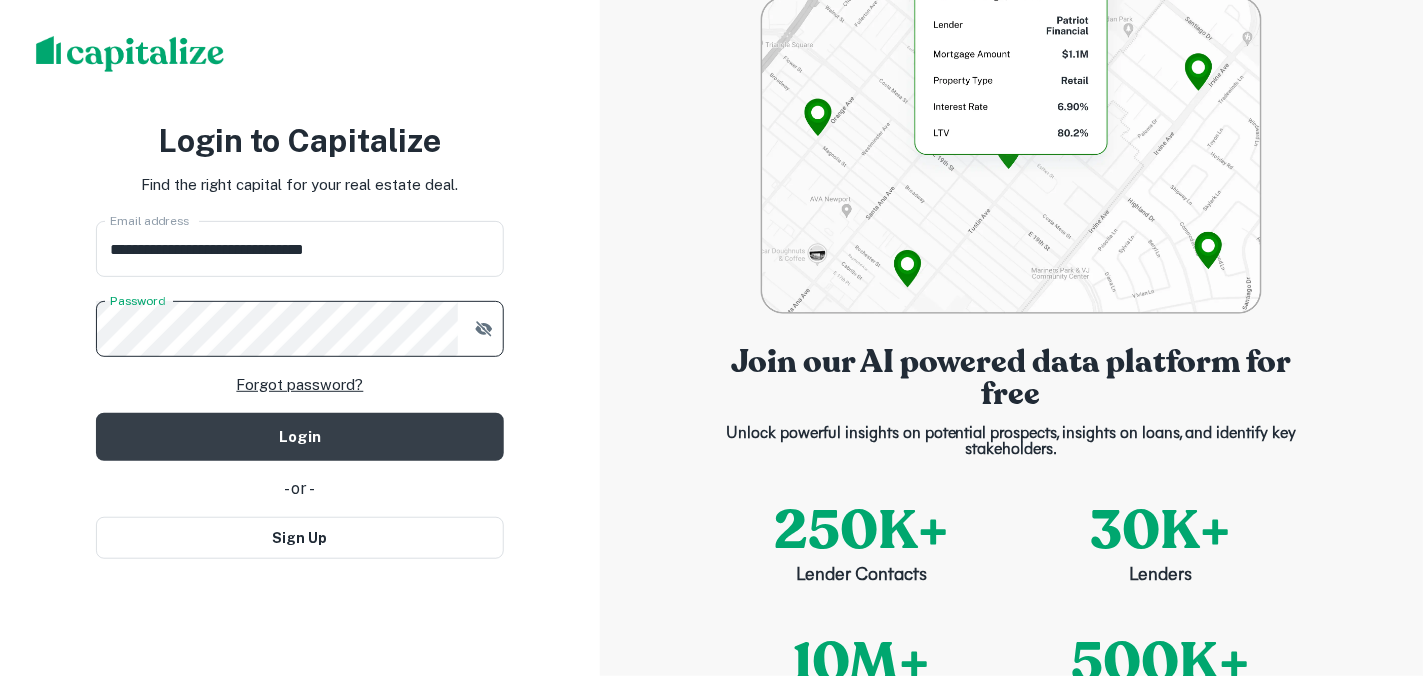 click on "**********" at bounding box center [300, 338] 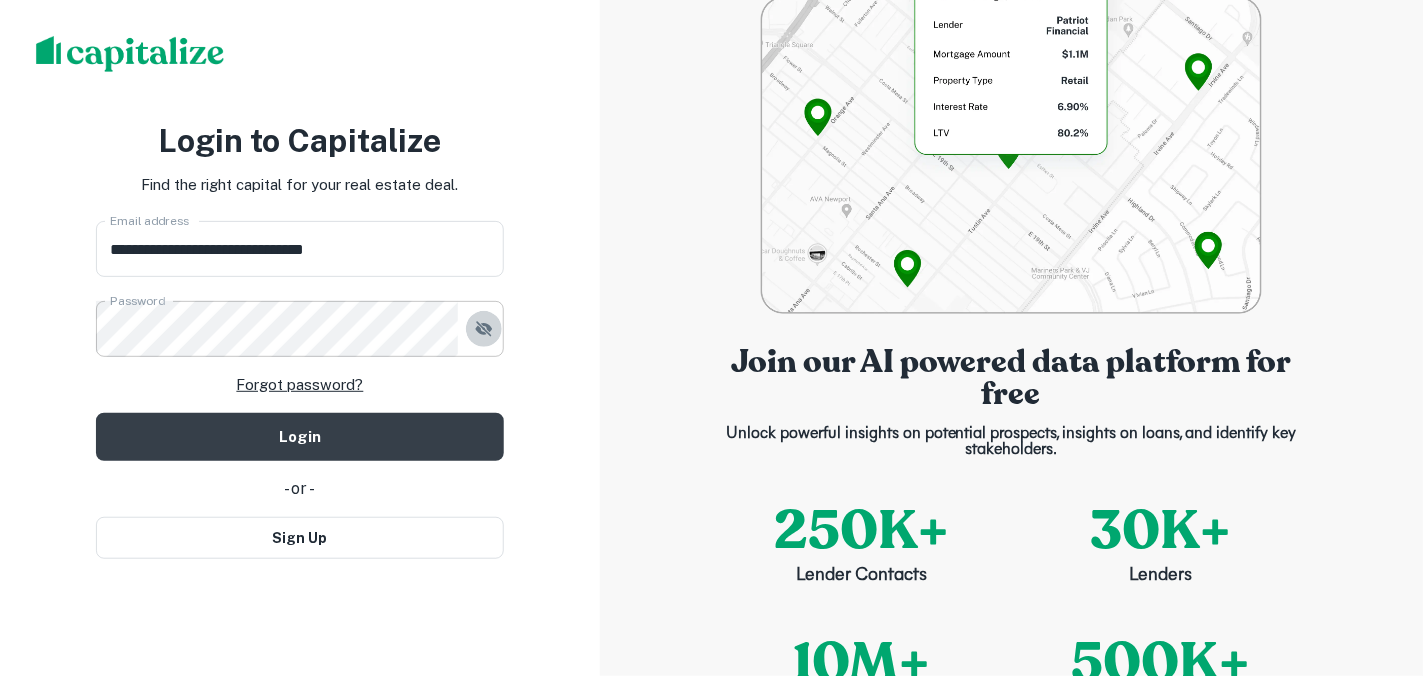 click at bounding box center [484, 328] 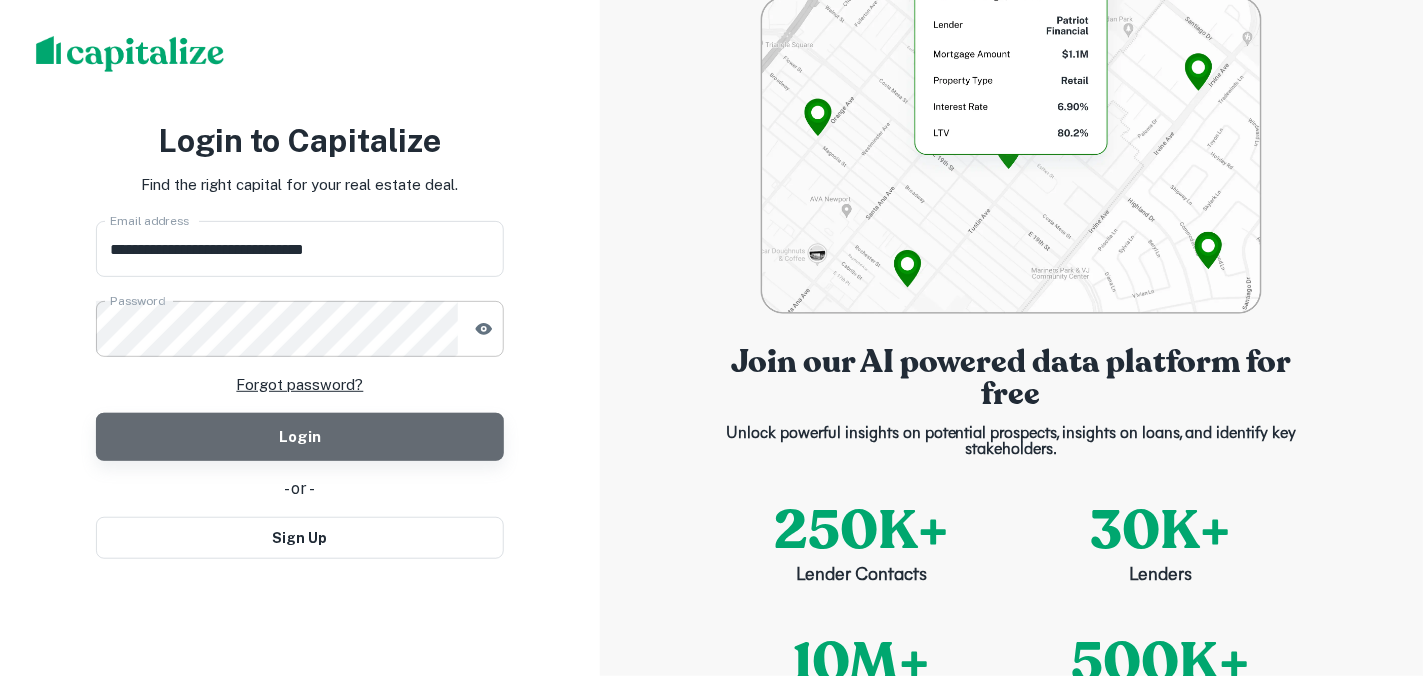 click on "Login" at bounding box center [300, 437] 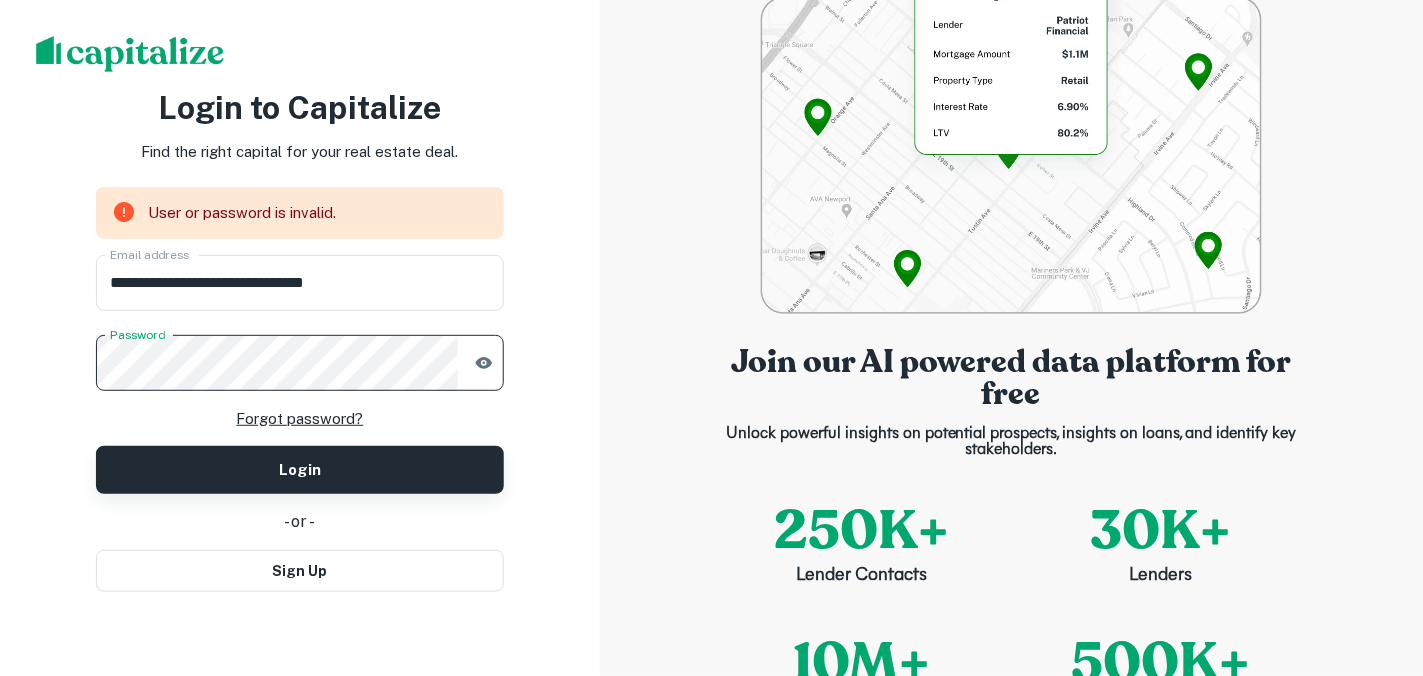 click on "Login" at bounding box center [300, 470] 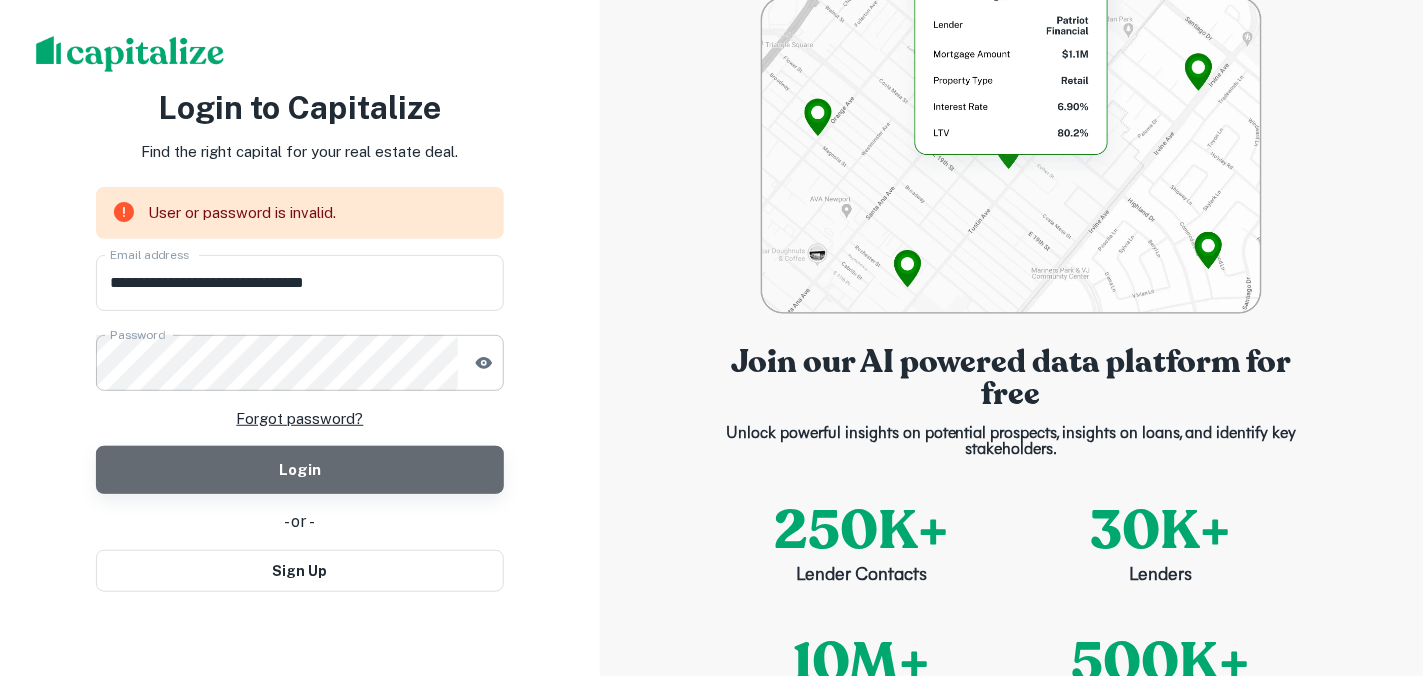 click on "Login" at bounding box center (300, 470) 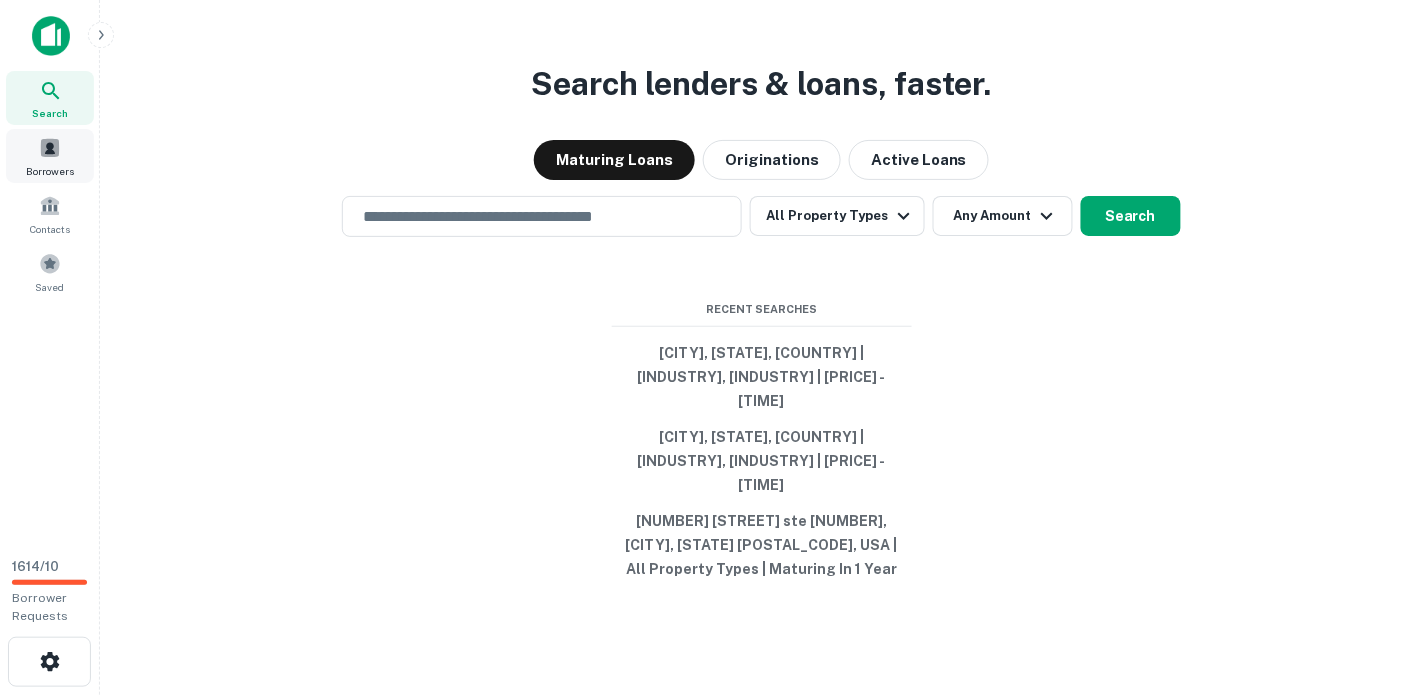 click at bounding box center (50, 148) 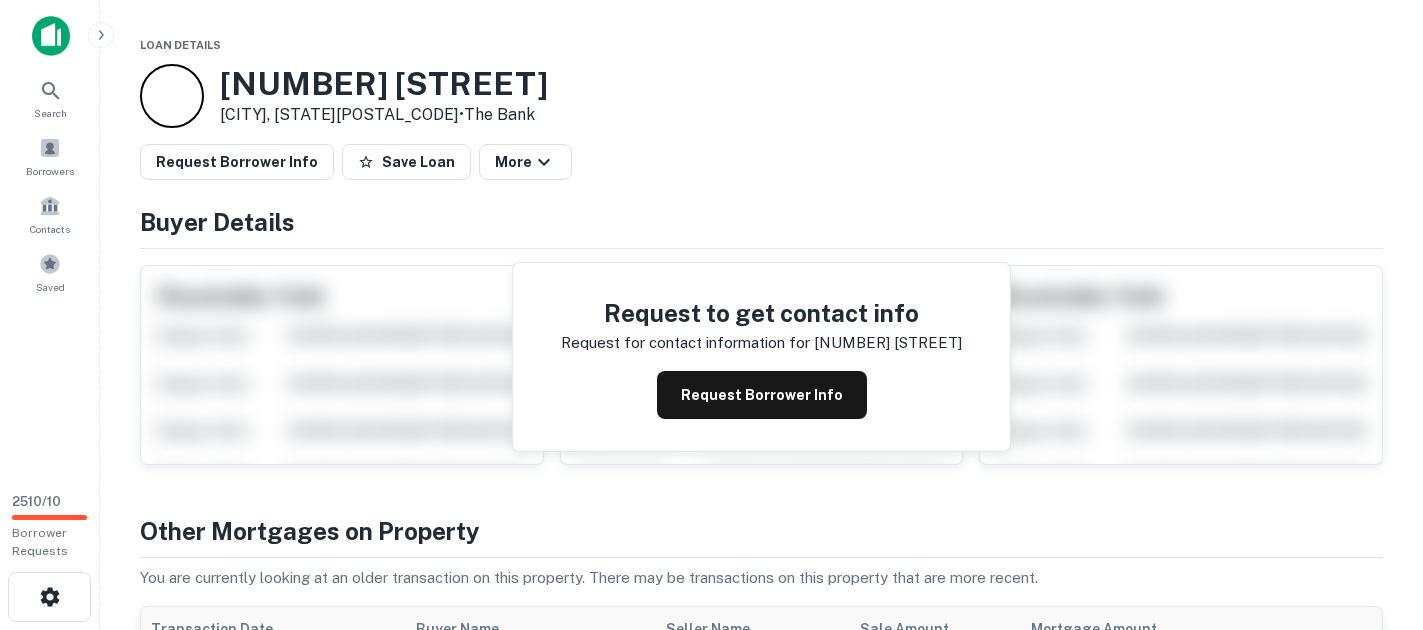 scroll, scrollTop: 0, scrollLeft: 0, axis: both 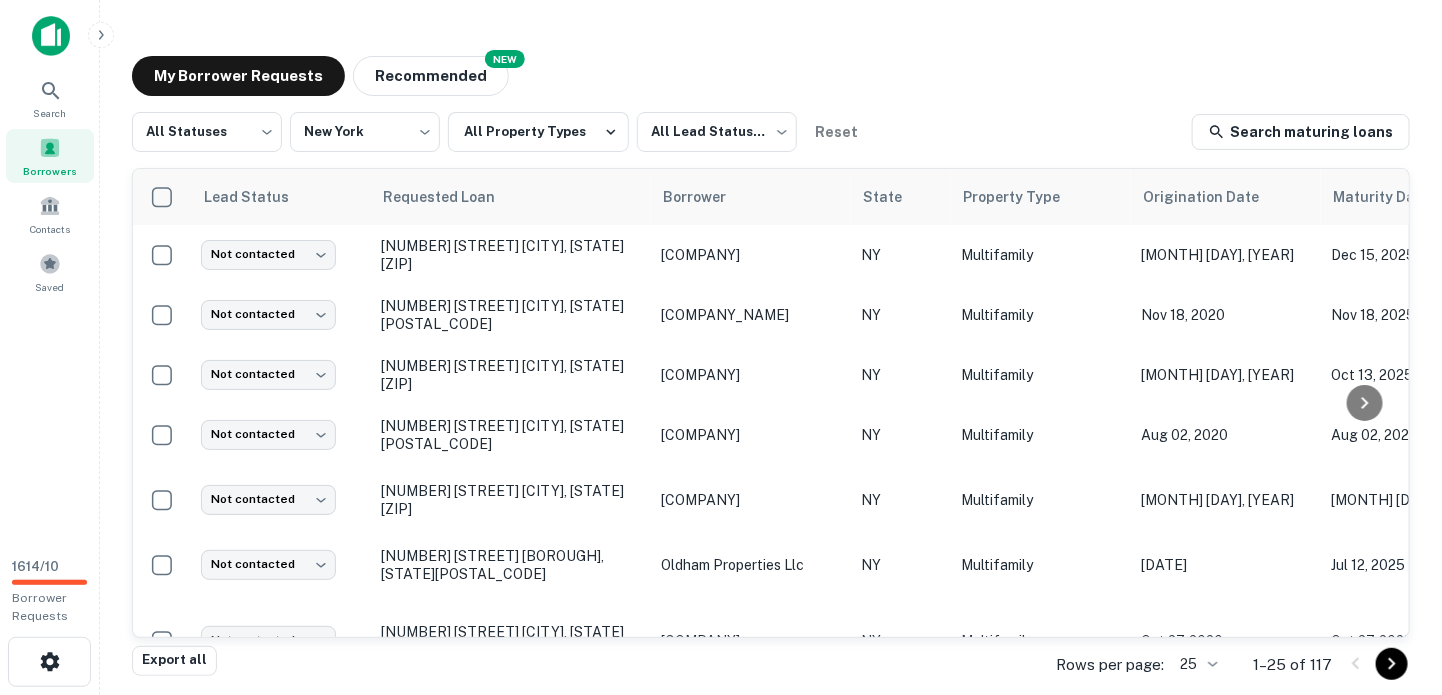 click on "Borrower Requests NEW Recommended All Statuses *** ​ New York ** ​ All Property Types All Lead Statuses *** ​ Reset Search maturing loans Lead Status Requested Loan Borrower State Property Type Origination Date Maturity Date Mortgage Amount Requested Date sorted descending Lender Request Status Not contacted **** ​ [NUMBER] [STREET] [CITY], [STATE][POSTAL_CODE]  [LLC_NAME] NY Multifamily [DATE] [DATE] $[AMOUNT] [DATE] L   R [COMPANY_NAME] Fulfilled Not contacted **** ​ [NUMBER] [STREET] [CITY], [STATE][POSTAL_CODE]  [COMPANY_NAME] NY Multifamily [DATE] [DATE] $[AMOUNT] [DATE] Orix Corporation USA Fulfilled Not contacted **** ​ [NUMBER] [STREET] [CITY], [STATE][POSTAL_CODE]  [LLC_NAME] NY Multifamily [DATE] [DATE] $[AMOUNT] [DATE] S   M [COMPANY_NAME] Fulfilled Not contacted **** ​ [STREET] [CITY], [STATE][POSTAL_CODE]  [LLC_NAME] NY $[AMOUNT]" at bounding box center [771, 347] 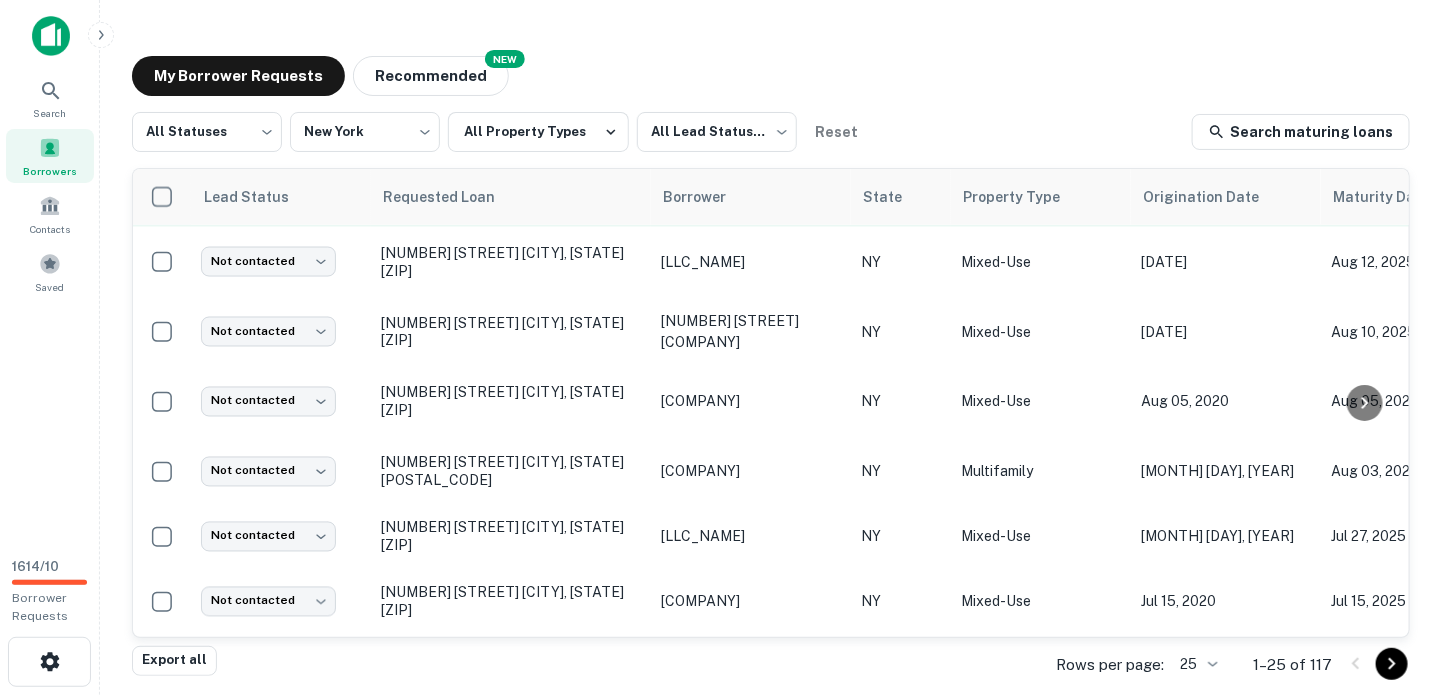 scroll, scrollTop: 1308, scrollLeft: 0, axis: vertical 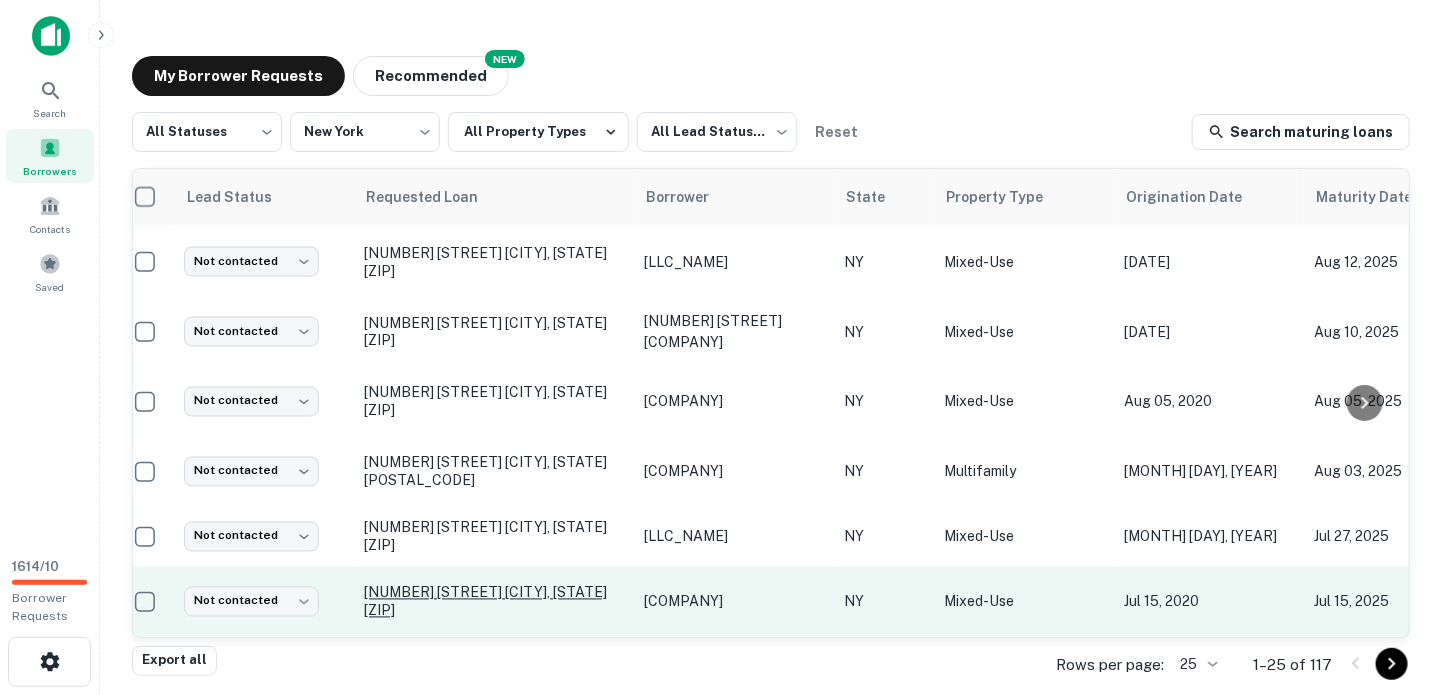 click on "[NUMBER] [STREET] [CITY], [STATE][ZIP]" at bounding box center (494, 602) 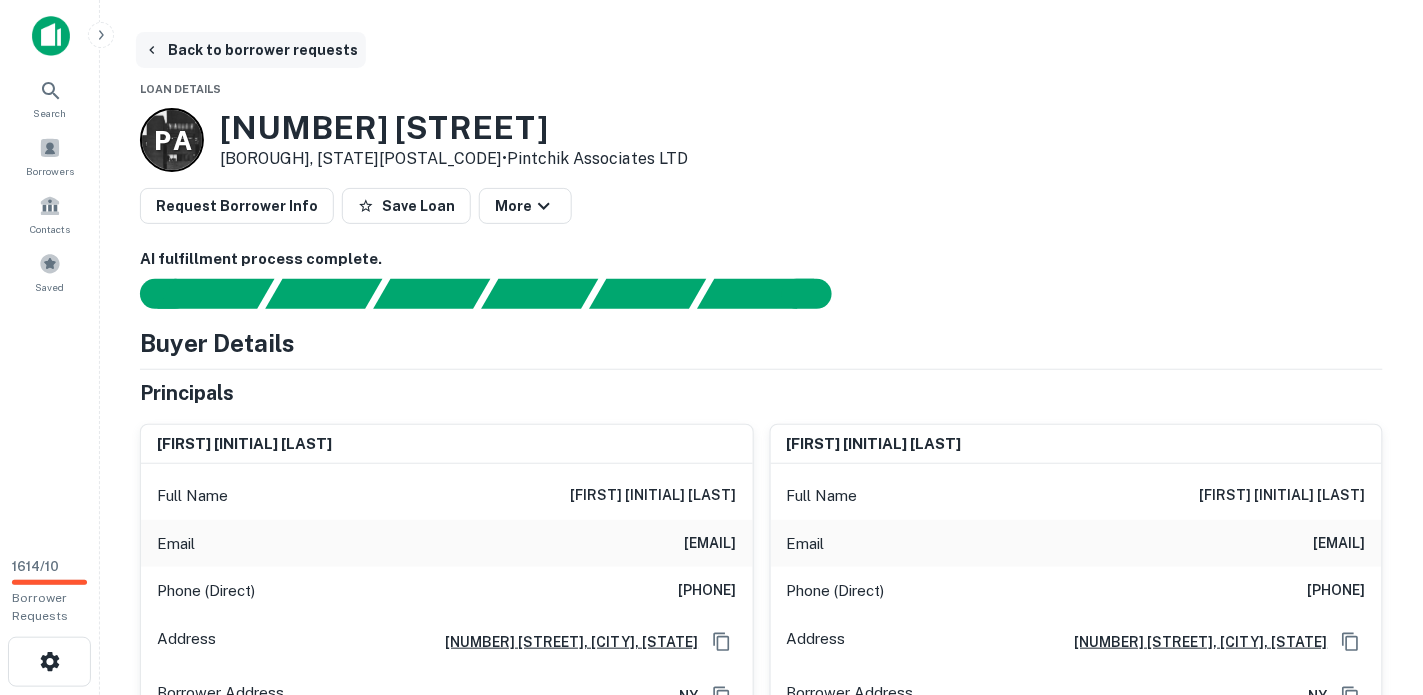 click on "Back to borrower requests" at bounding box center (251, 50) 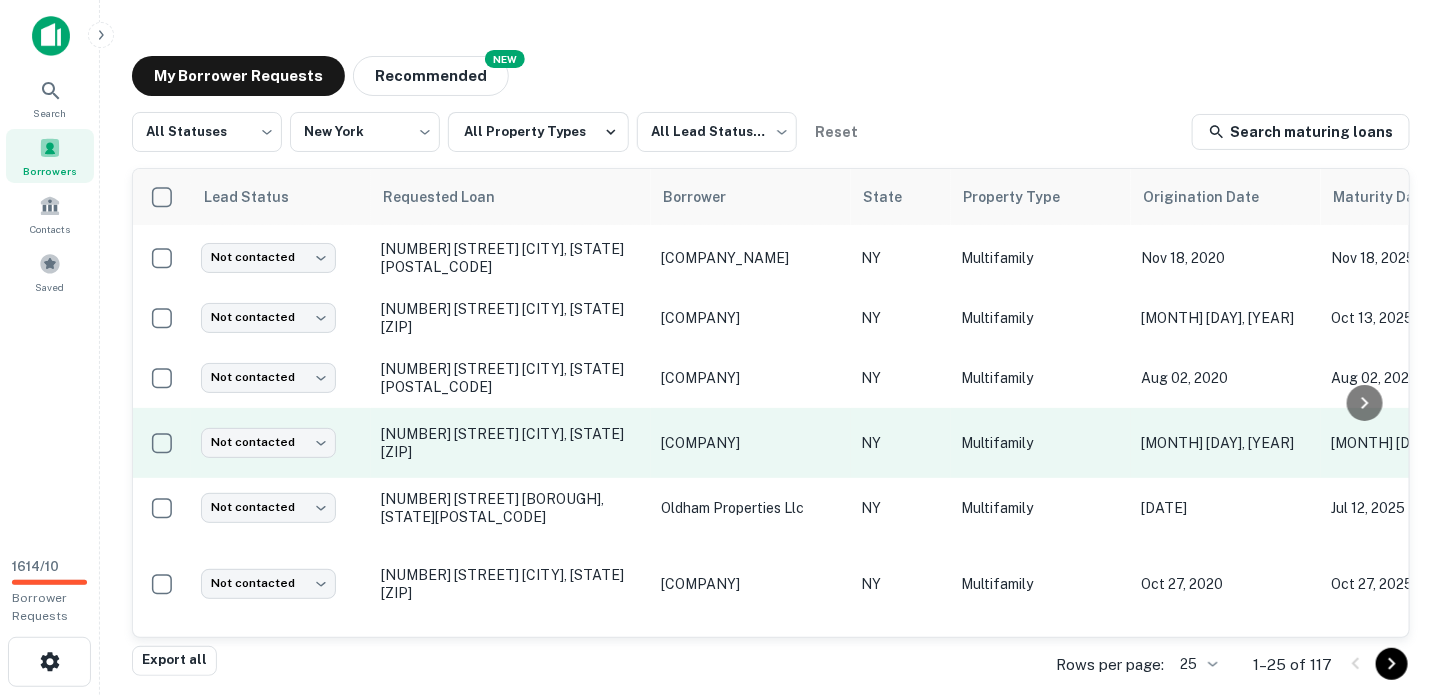 scroll, scrollTop: 0, scrollLeft: 0, axis: both 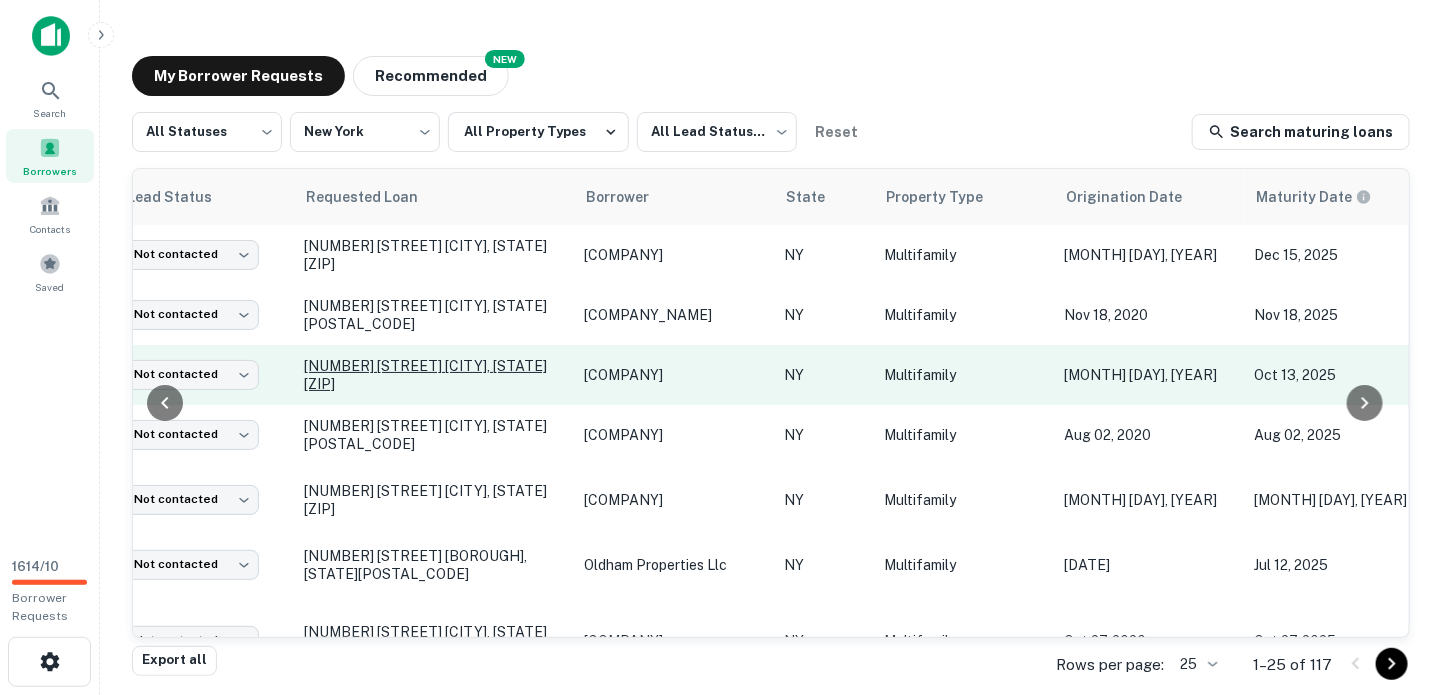 click on "[NUMBER] [STREET] [CITY], [STATE][ZIP]" at bounding box center [434, 375] 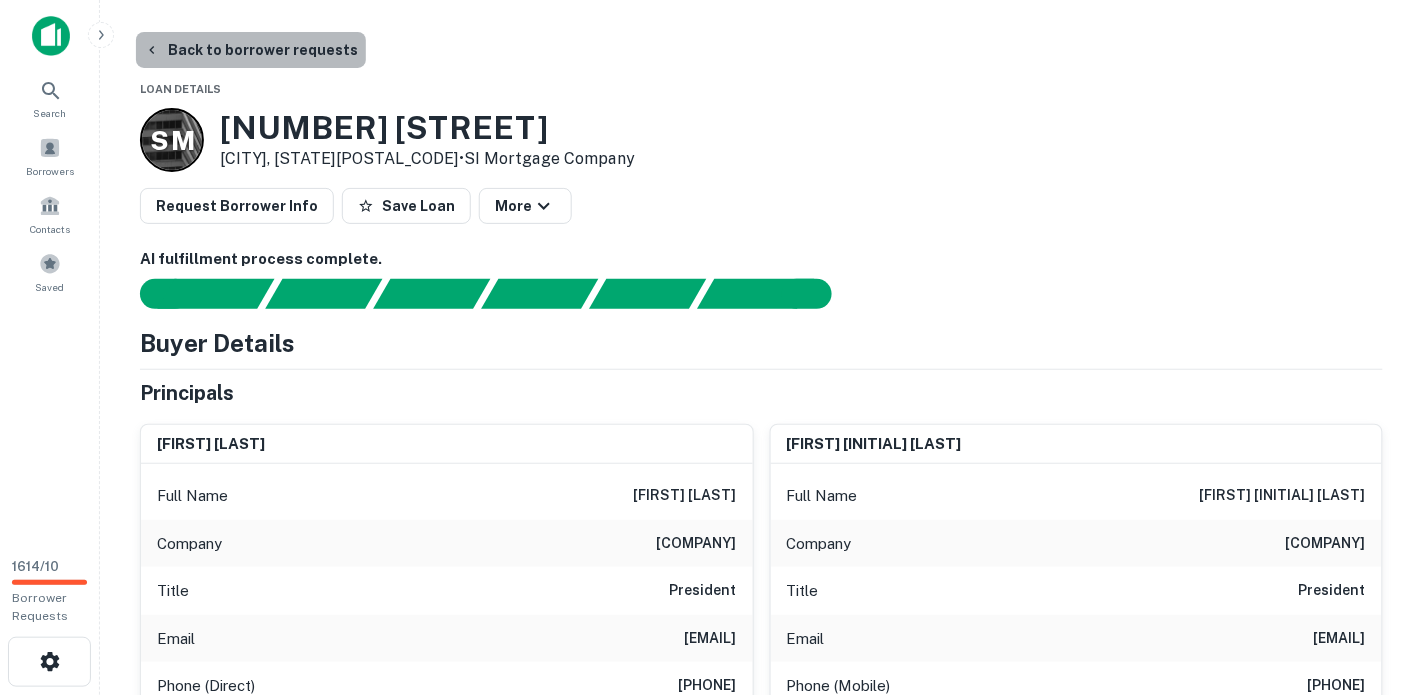 click on "Back to borrower requests" at bounding box center (251, 50) 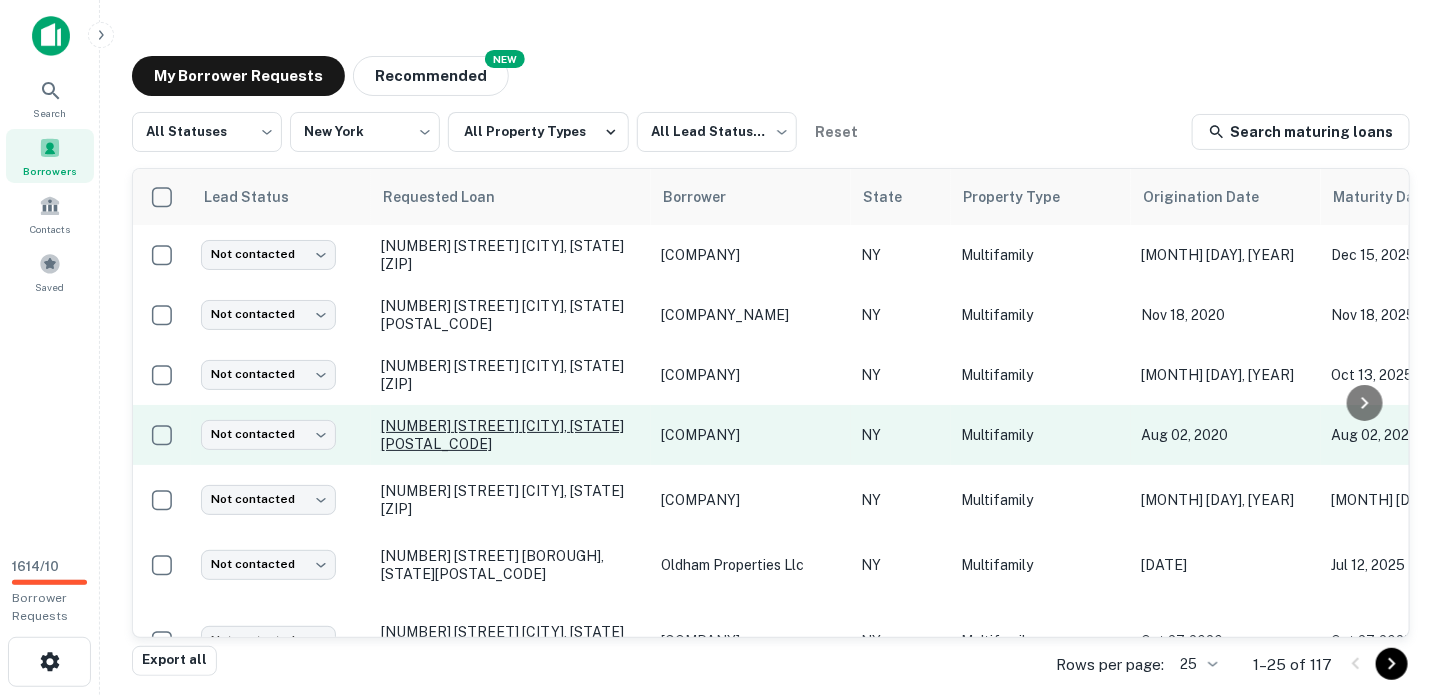 click on "[NUMBER] [STREET] [CITY], [STATE][POSTAL_CODE]" at bounding box center [511, 435] 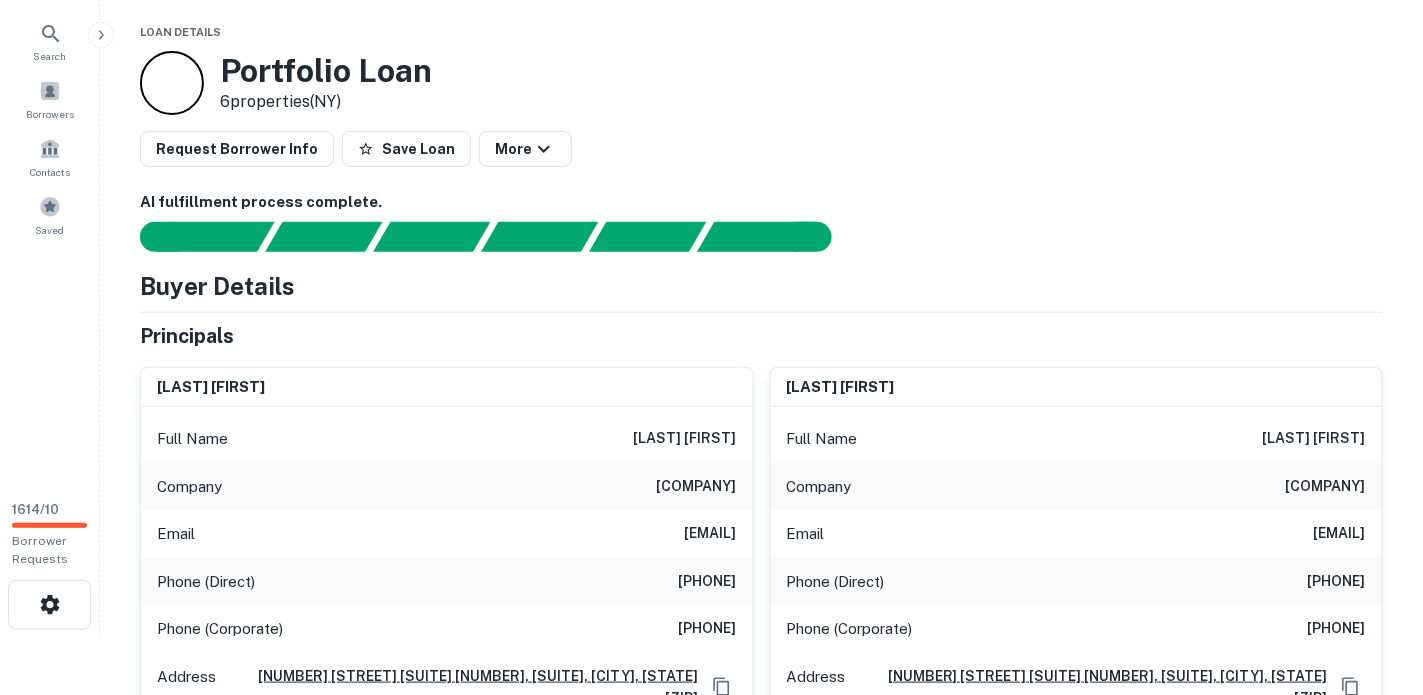 scroll, scrollTop: 0, scrollLeft: 0, axis: both 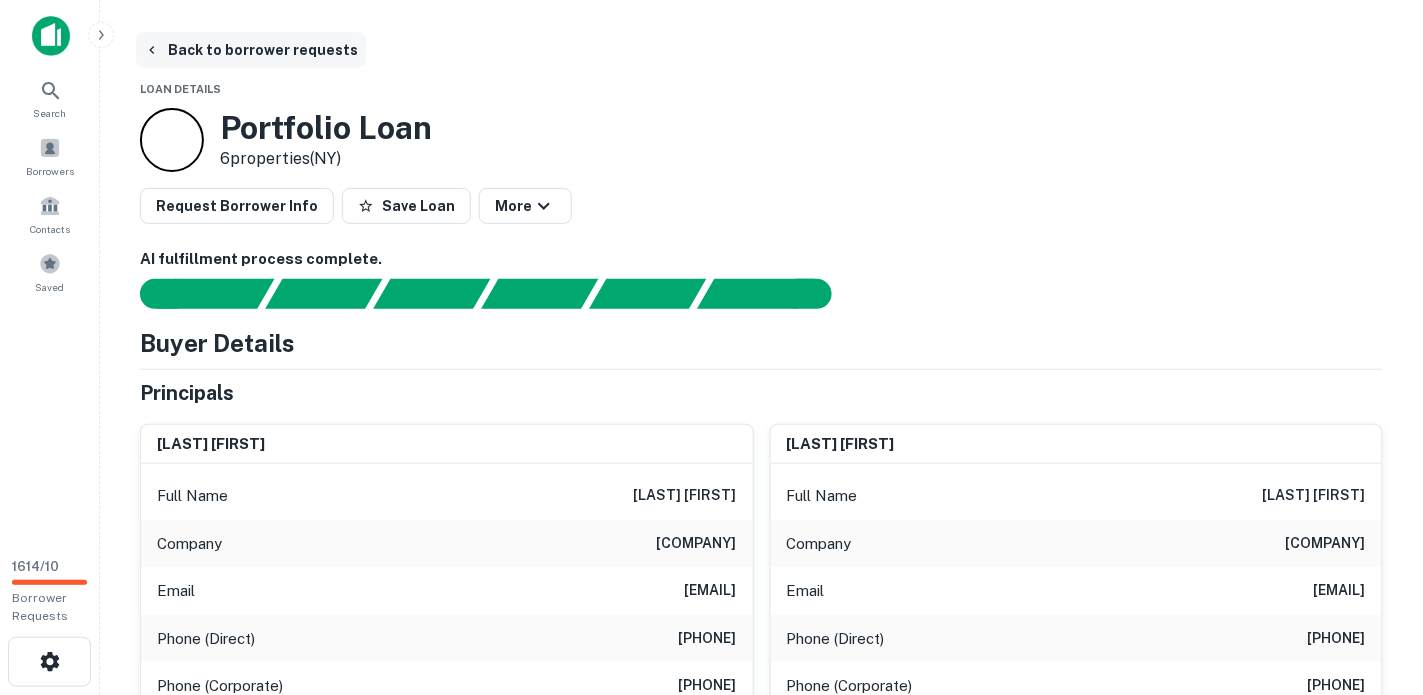 click on "Back to borrower requests" at bounding box center (251, 50) 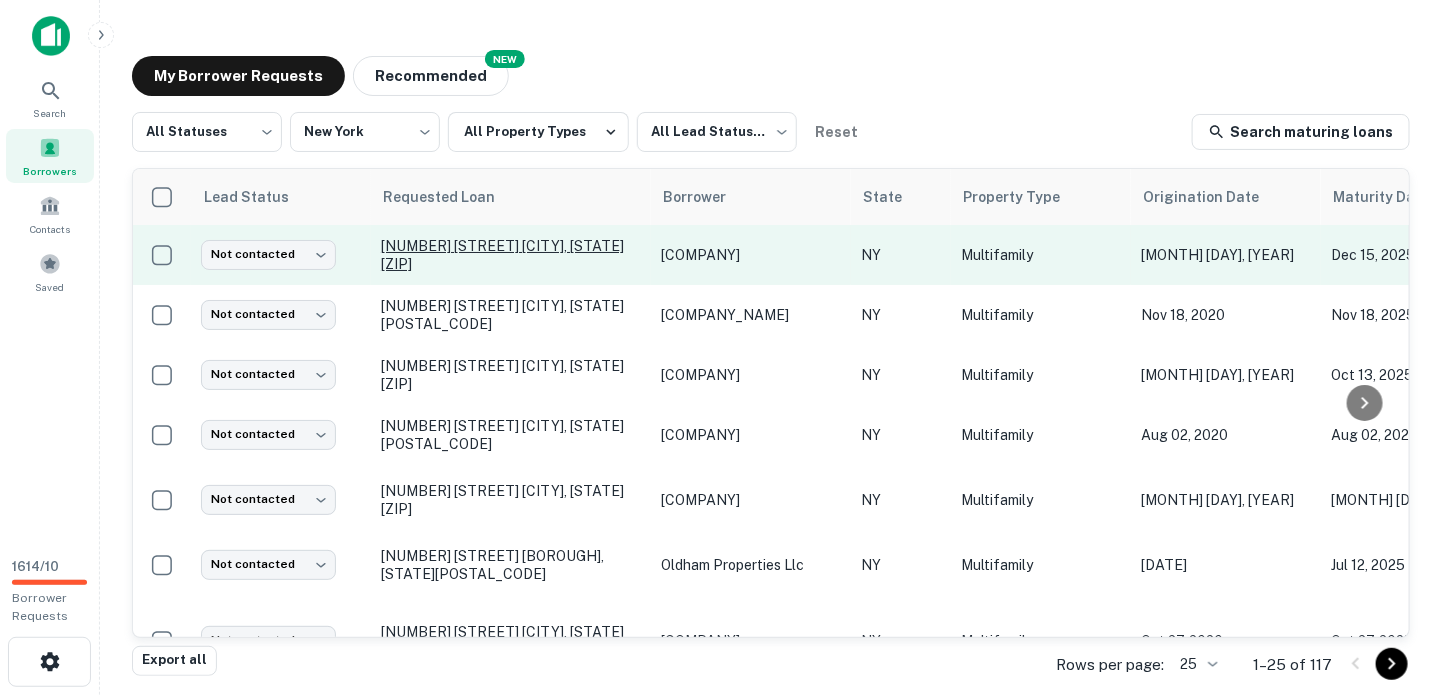 click on "[NUMBER] [STREET] [CITY], [STATE][ZIP]" at bounding box center (511, 255) 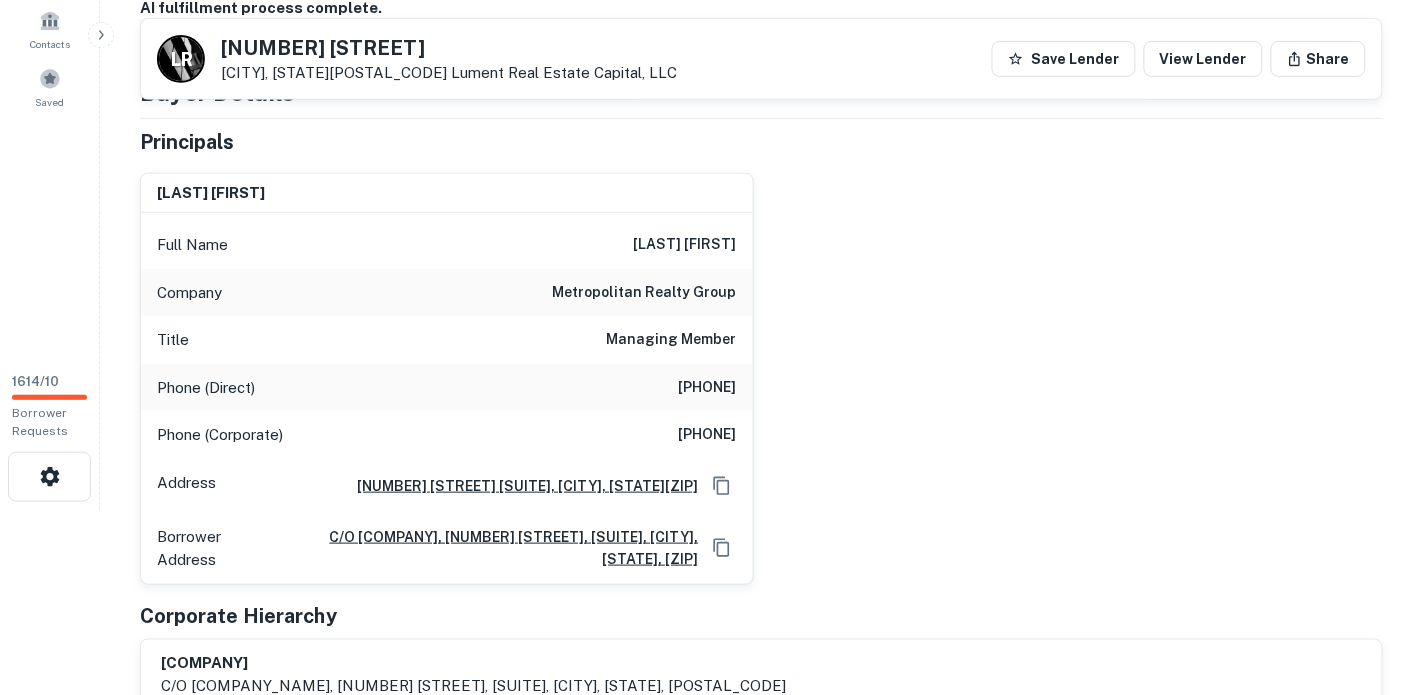 scroll, scrollTop: 0, scrollLeft: 0, axis: both 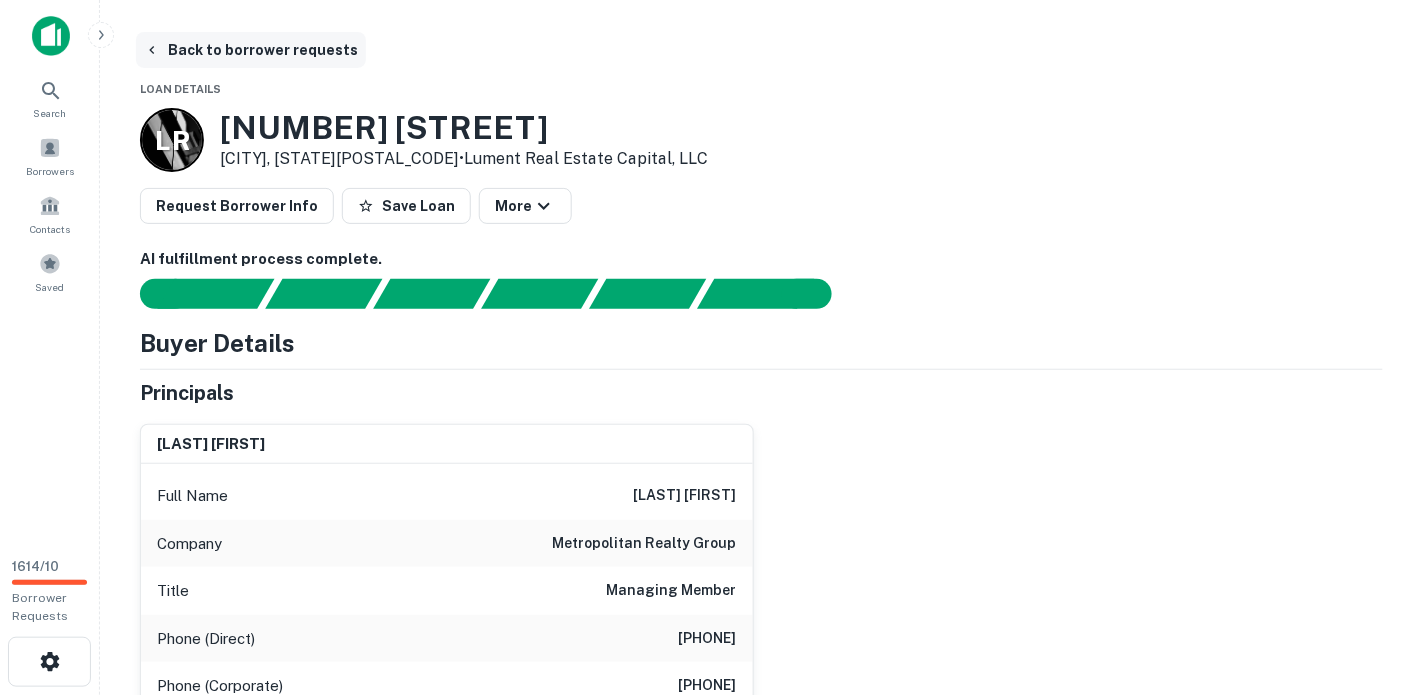 click on "Back to borrower requests" at bounding box center [251, 50] 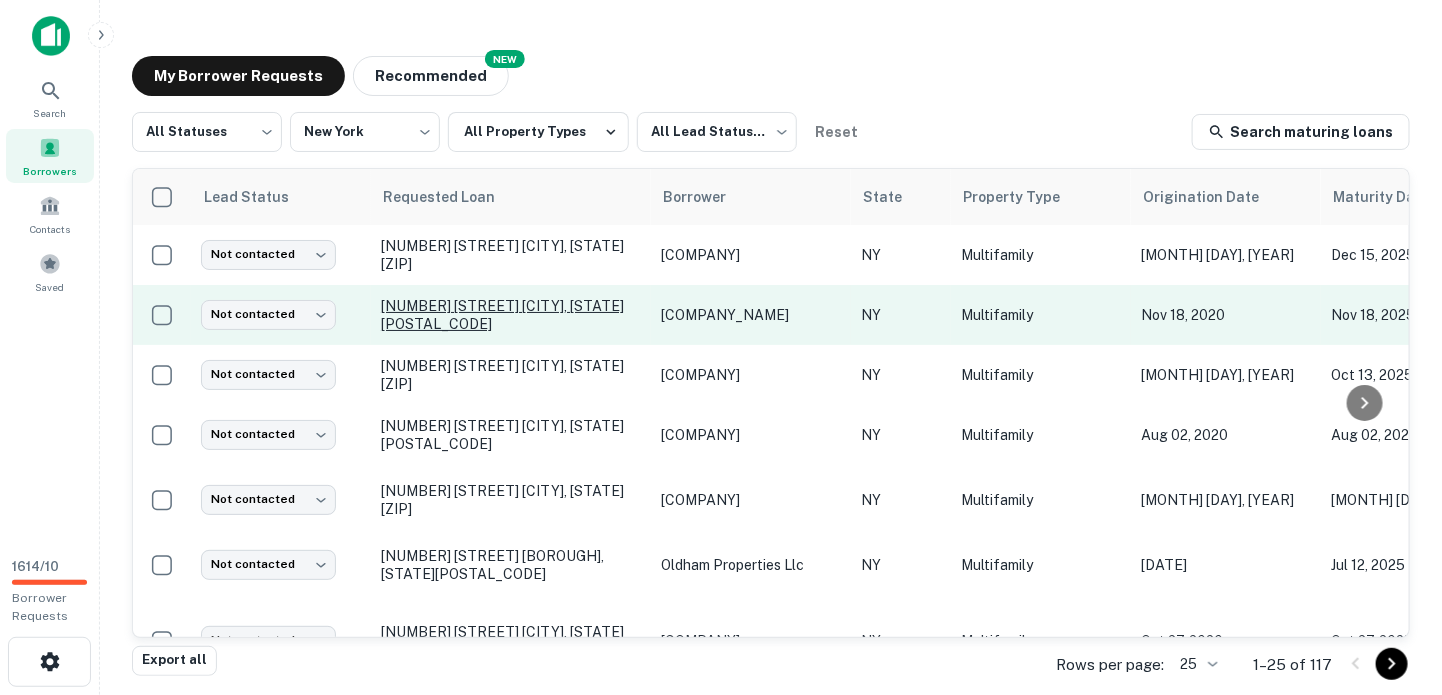 click on "[NUMBER] [STREET] [CITY], [STATE][POSTAL_CODE]" at bounding box center (511, 315) 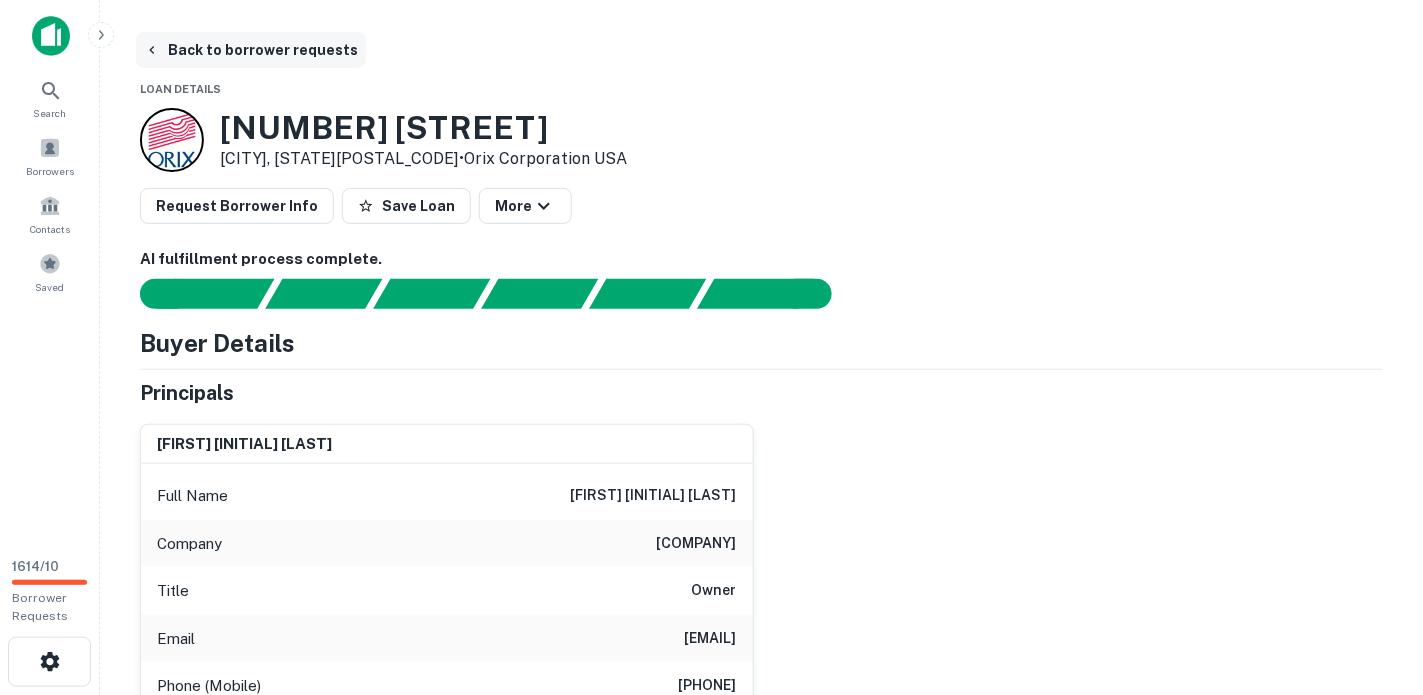 click on "Back to borrower requests" at bounding box center (251, 50) 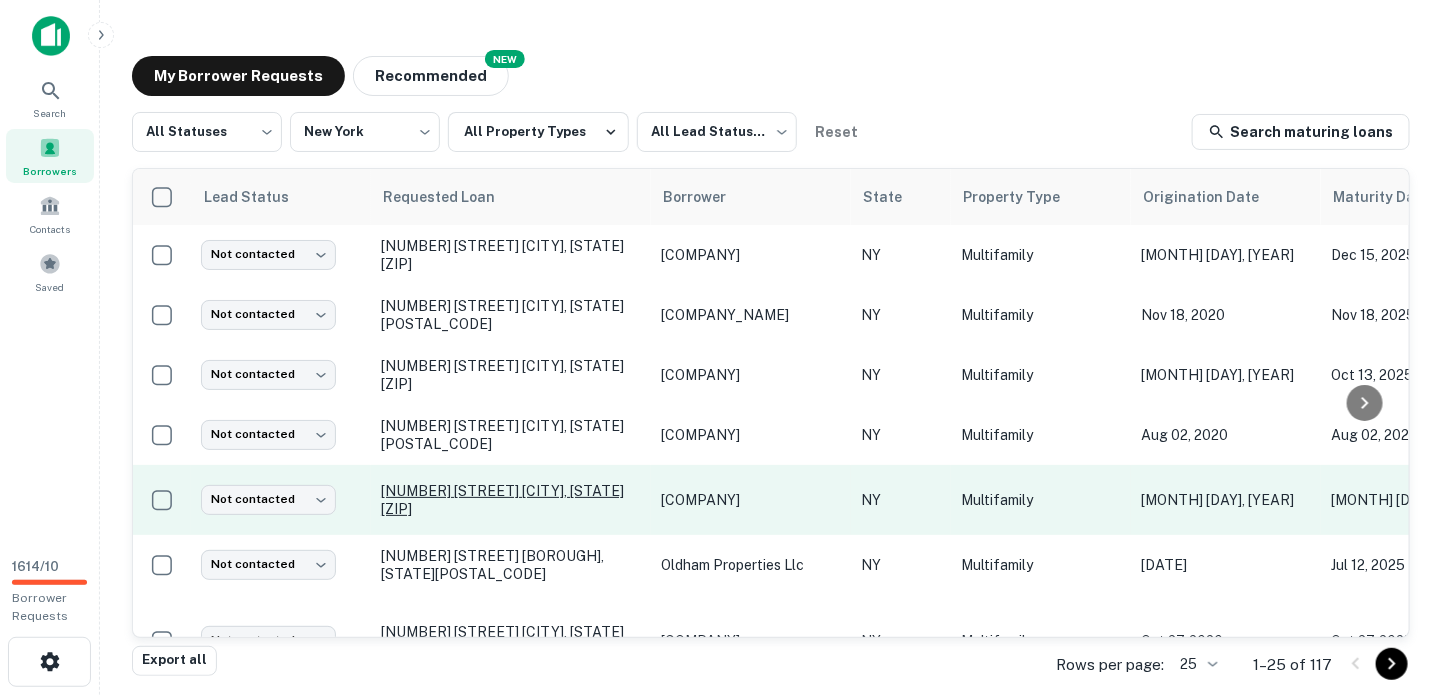 click on "[NUMBER] [STREET] [CITY], [STATE][ZIP]" at bounding box center [511, 500] 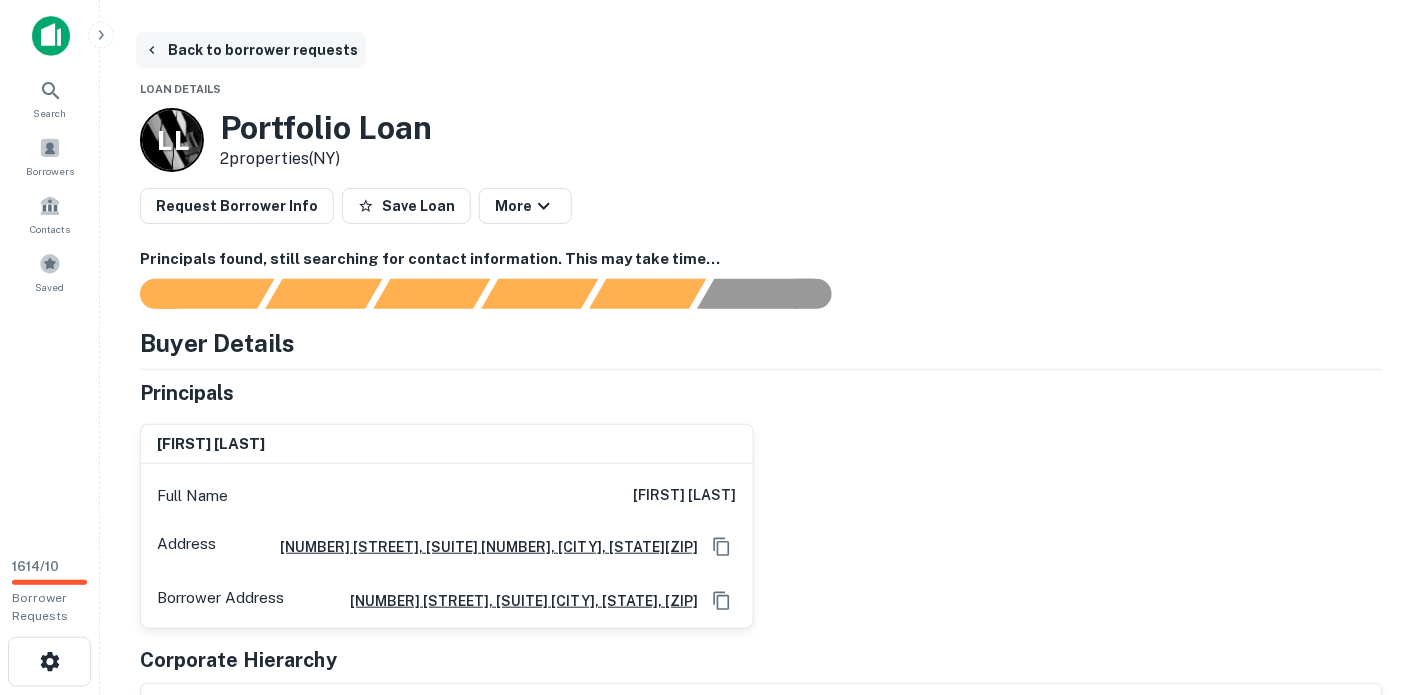 click on "Back to borrower requests" at bounding box center (251, 50) 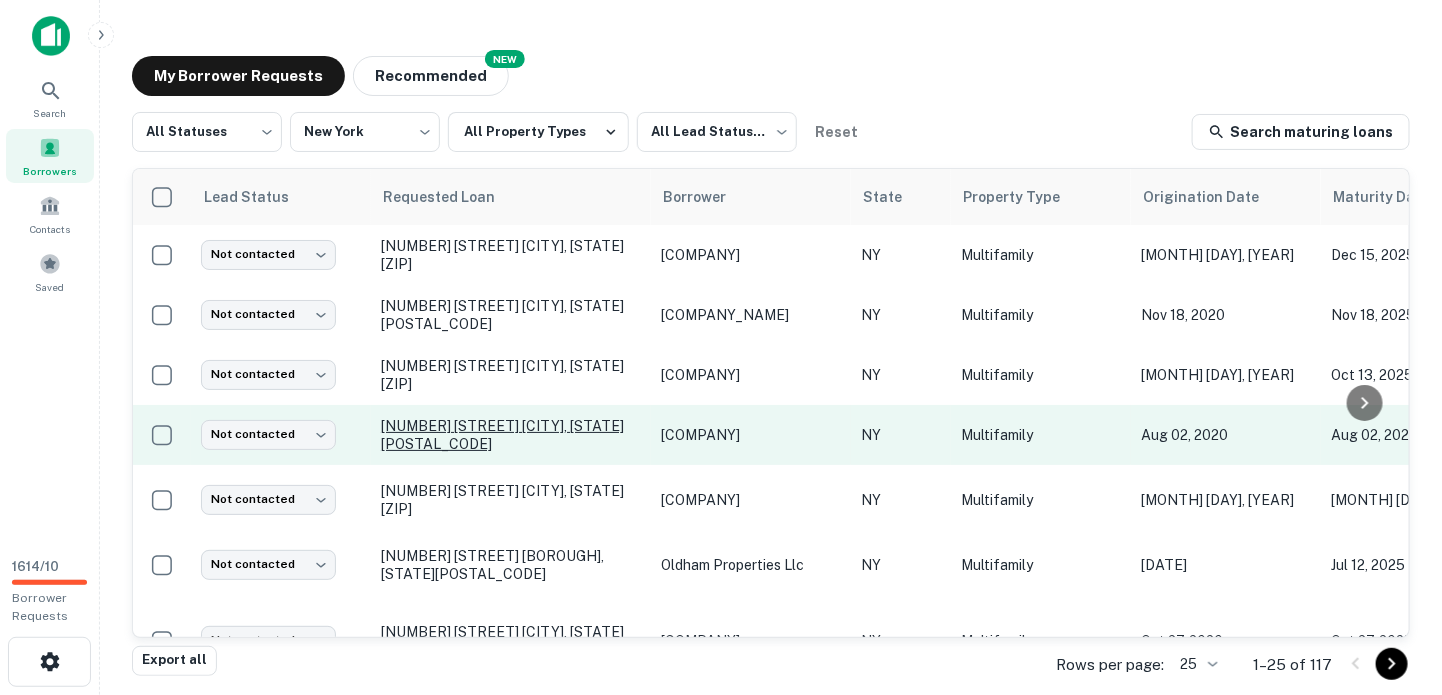 click on "[NUMBER] [STREET] [CITY], [STATE][POSTAL_CODE]" at bounding box center (511, 435) 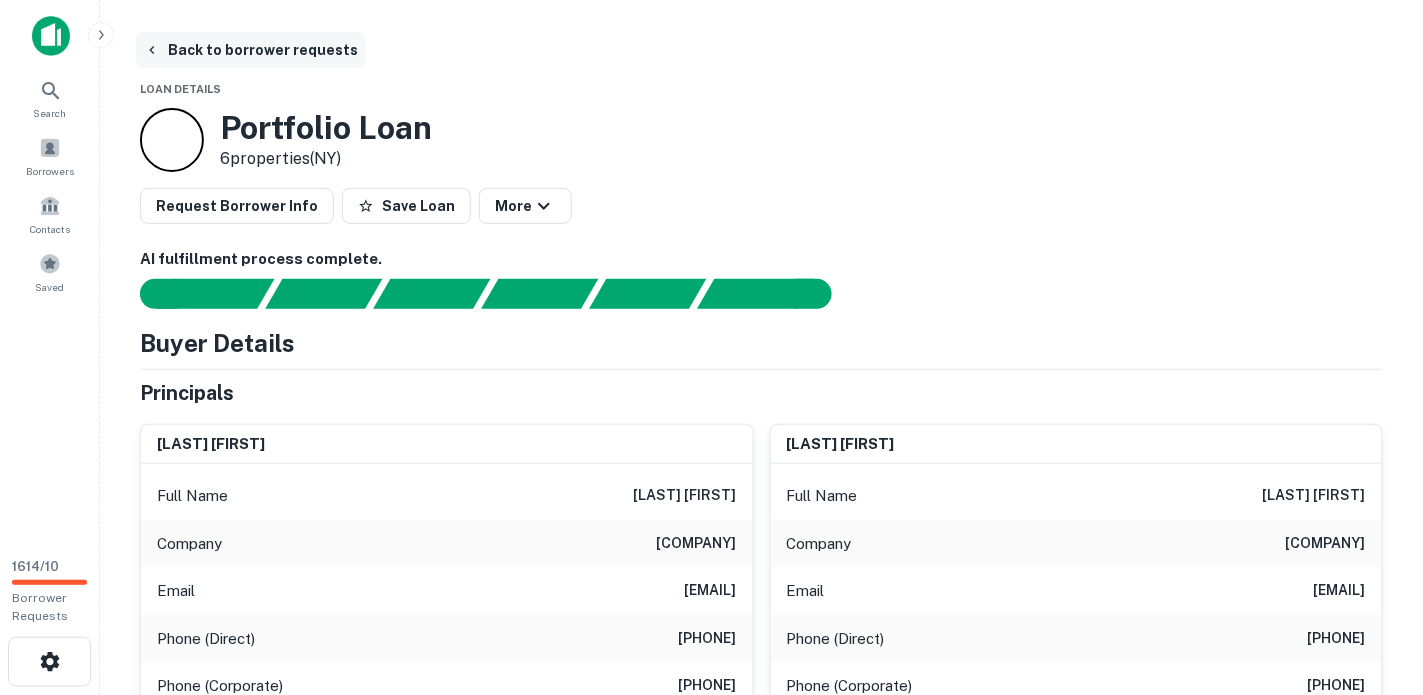 click on "Back to borrower requests" at bounding box center [251, 50] 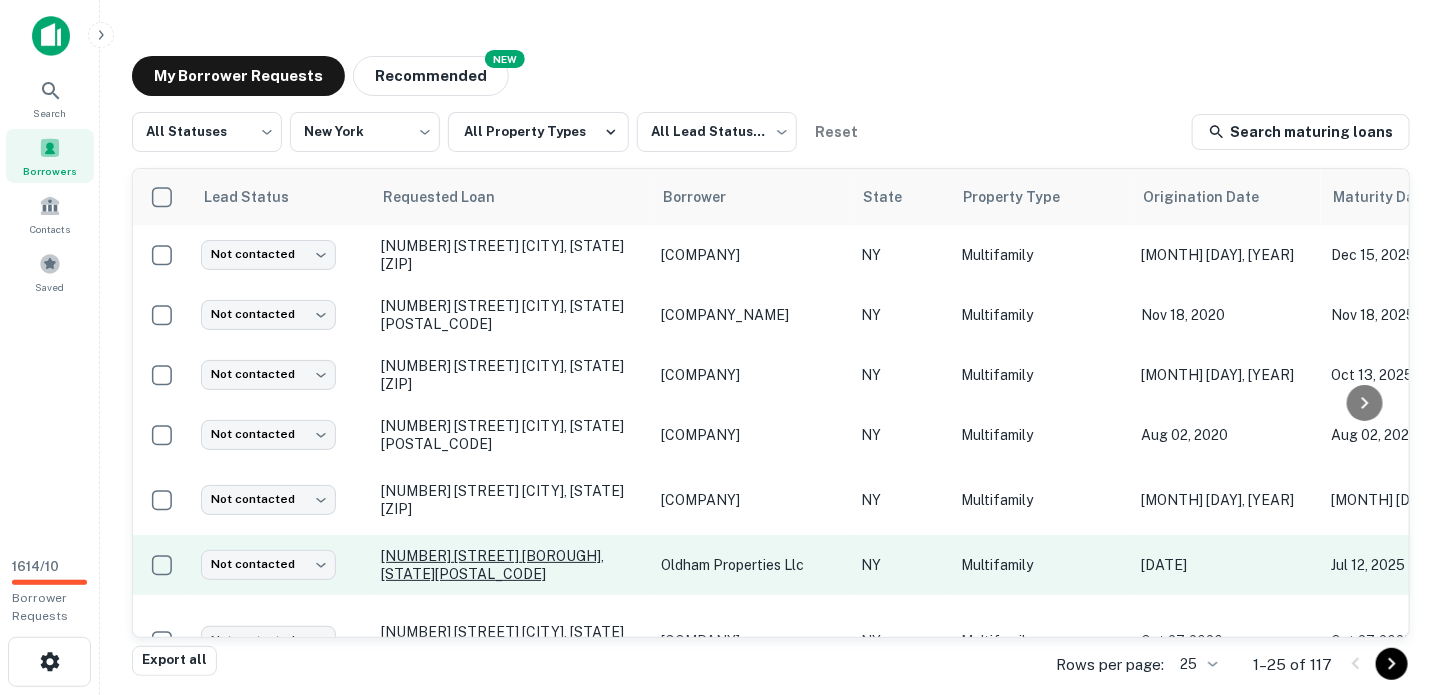 click on "[NUMBER] [STREET] [BOROUGH], [STATE][POSTAL_CODE]" at bounding box center [511, 565] 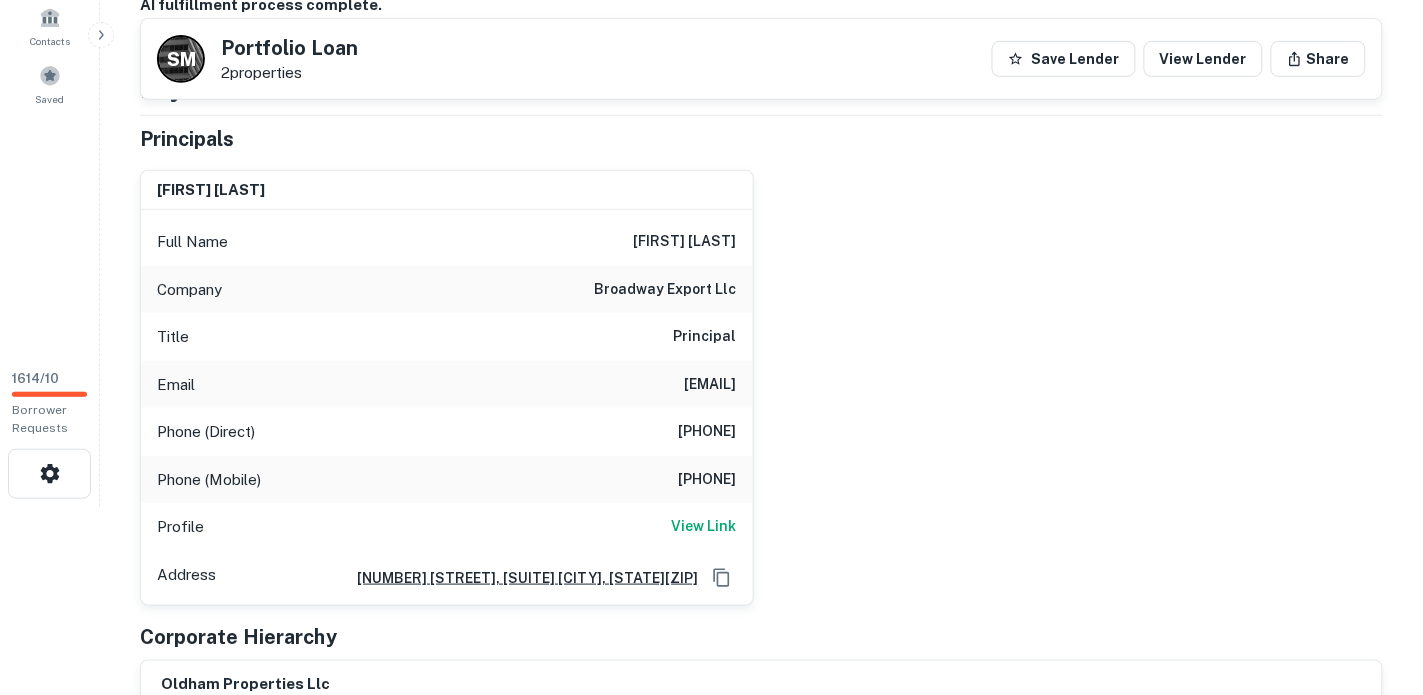 scroll, scrollTop: 250, scrollLeft: 0, axis: vertical 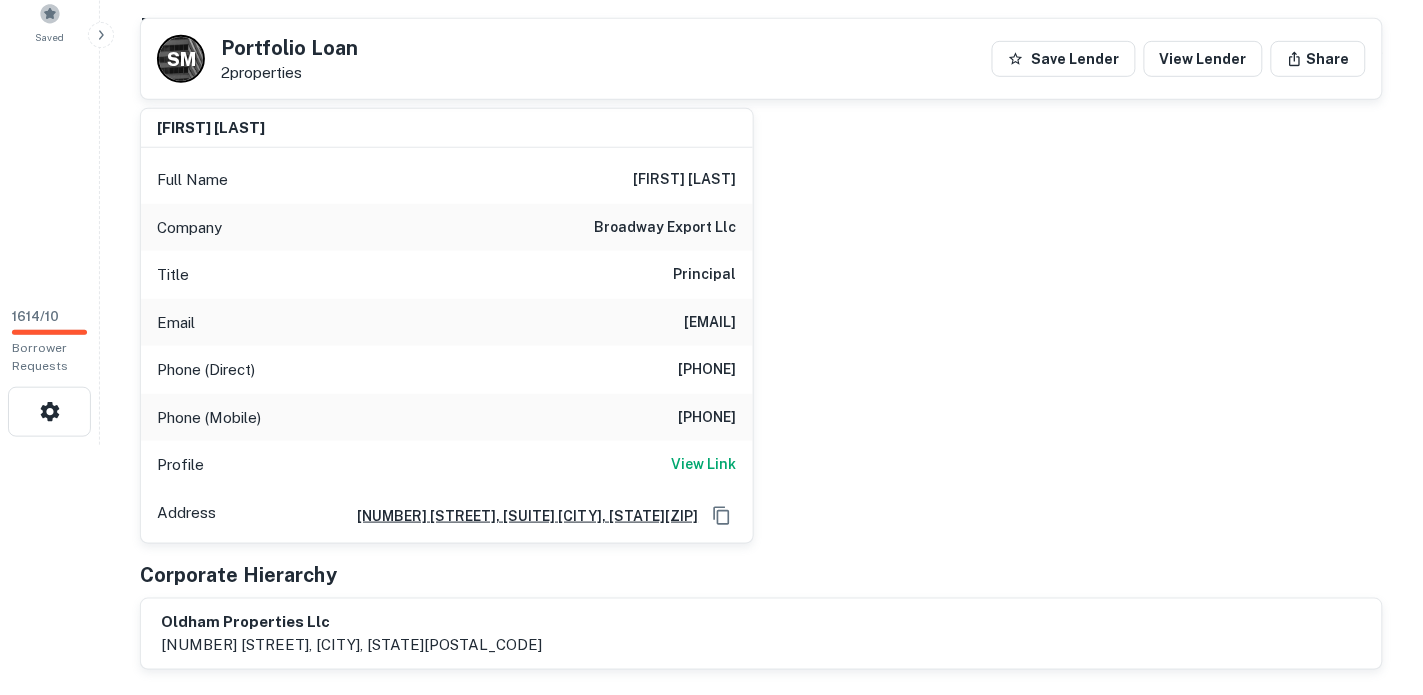 click on "Buyer Details Principals [FIRST] [LAST] Full Name [FIRST] [LAST] Company [LLC_NAME] Title Principal  Email [EMAIL] Phone (Direct) [PHONE] Phone (Mobile) [PHONE] Profile View Link Address [NUMBER] [STREET], [CITY], [STATE][POSTAL_CODE]  Corporate Hierarchy [LLC_NAME] [NUMBER] [STREET], [CITY], [STATE][POSTAL_CODE]  Evidence Name Source Type [NUMBER] [STREET] - deed.pdf Mortgage Deed pdf Download Portfolio Overview Mortgage Details Borrower Name [LLC_NAME] Mortgage Amount $[AMOUNT] Lender Name [COMPANY_NAME] Term [NUMBER] years Estimated Due Date [DATE] Interest Rate [RATE]% Sales Details Buyer Name [LLC_NAME] Recording Date [DATE] Sale Date [DATE] Document Type deed Seller Name [NUMBER] [STREET] [LLC_NAME] Is Corporate Seller true Sale Amount $[AMOUNT] Sales Price Code [NUMBER] Is Resale true Locations ← Move left → Move right ↑ Move up ↓" at bounding box center [761, 1597] 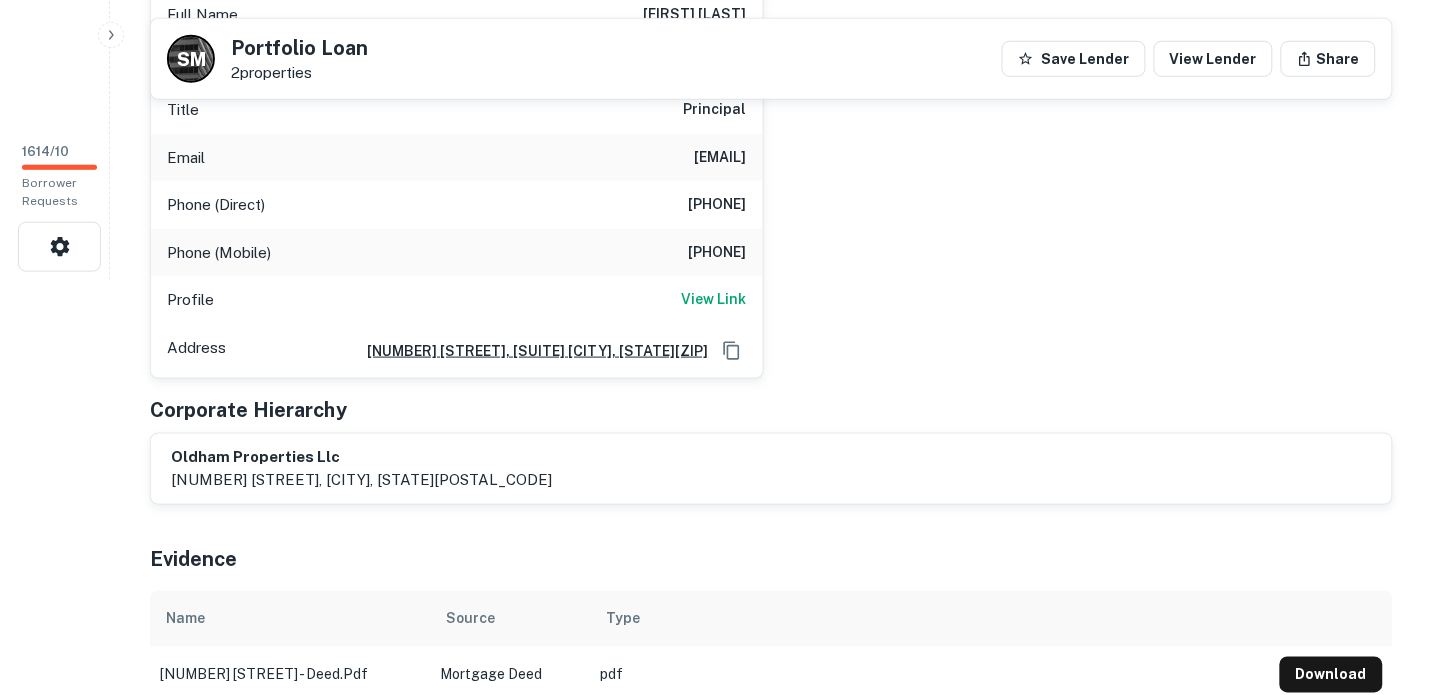 scroll, scrollTop: 0, scrollLeft: 0, axis: both 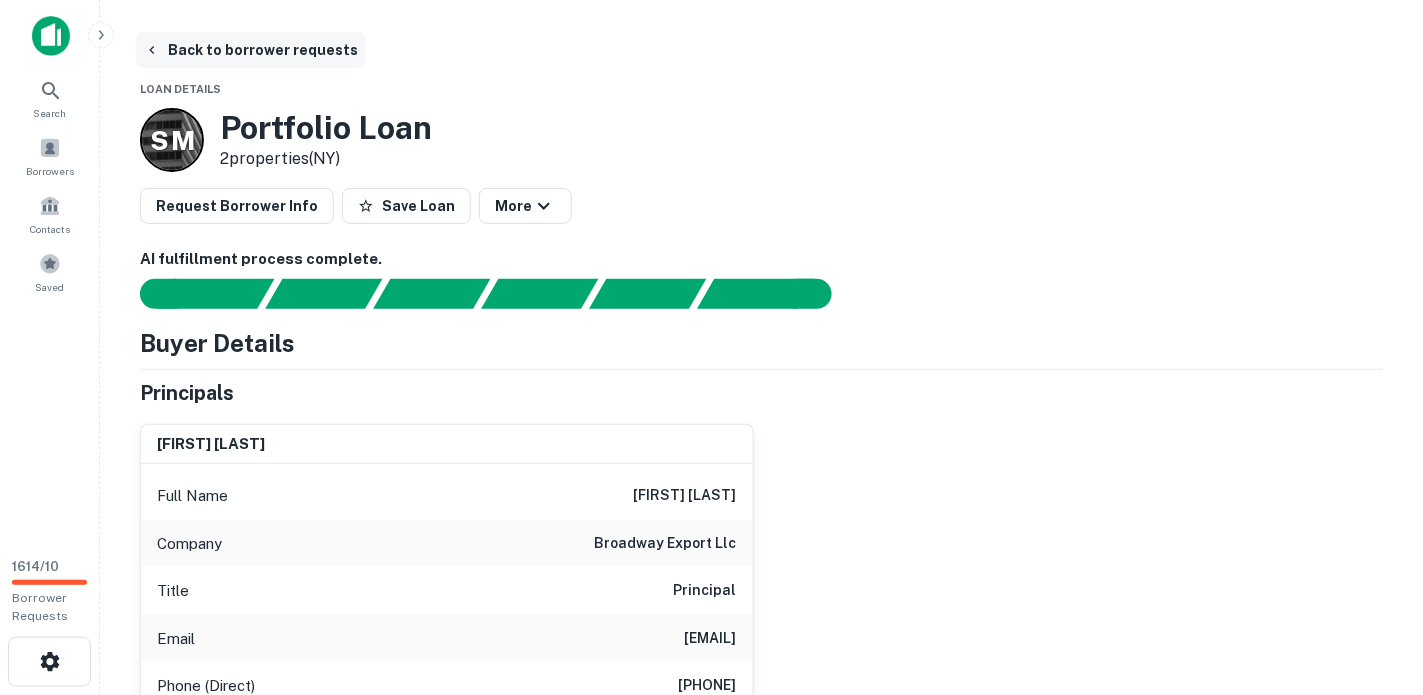 click on "Back to borrower requests" at bounding box center (251, 50) 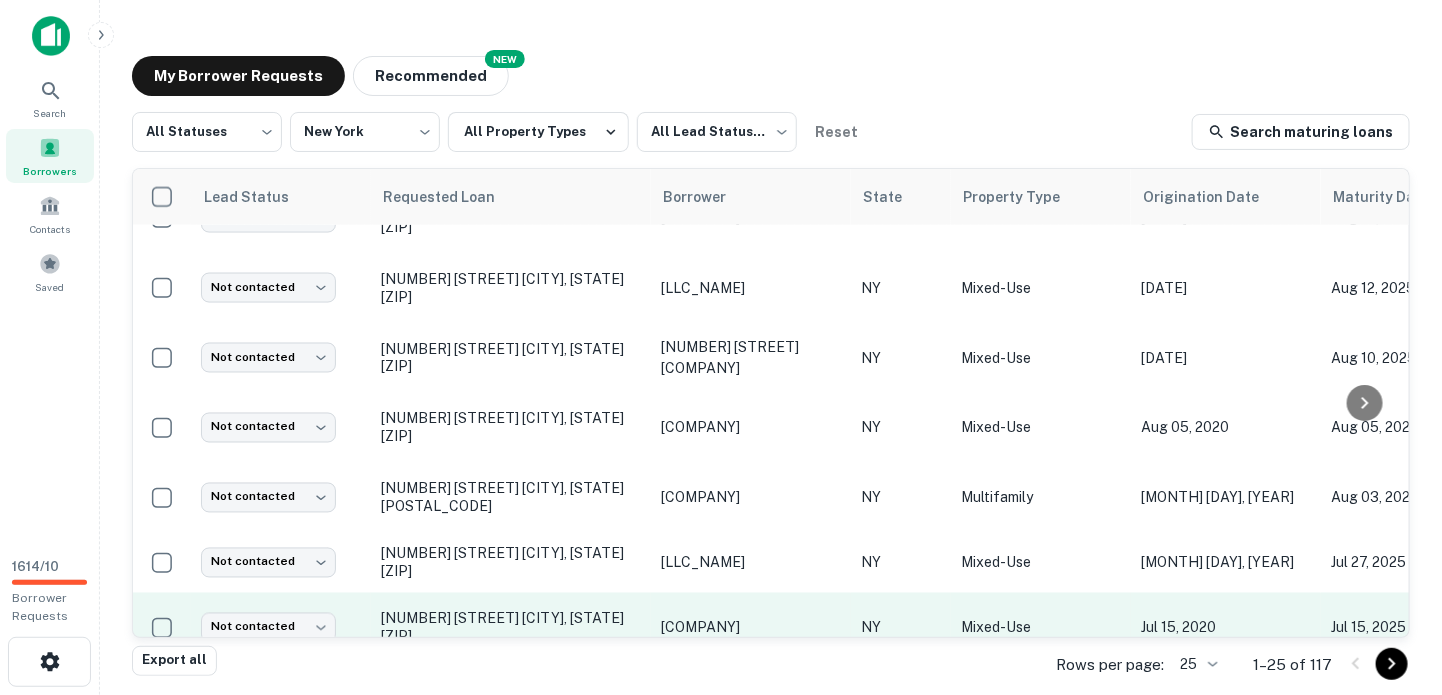 scroll, scrollTop: 1308, scrollLeft: 0, axis: vertical 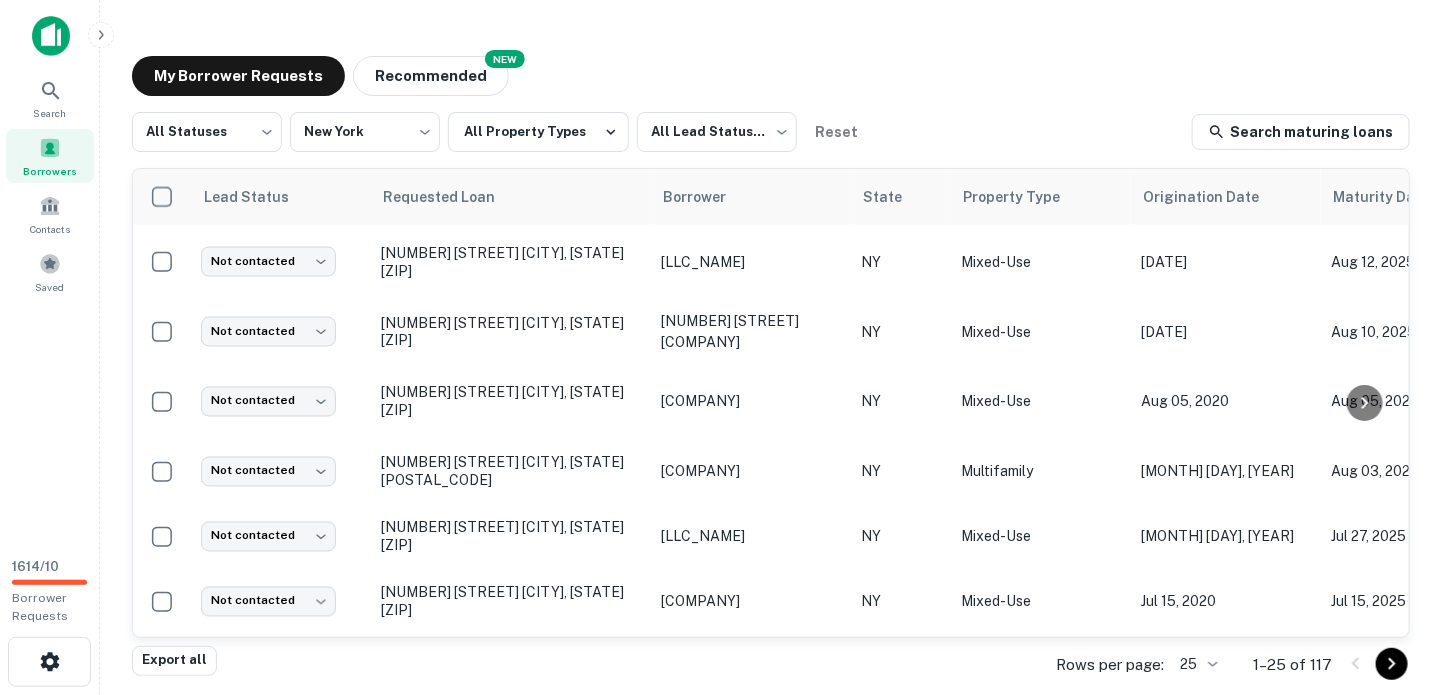 click on "Borrowers         Contacts         Saved     [NUMBER]  /  [NUMBER]  Borrower Requests My Borrower Requests NEW Recommended All Statuses *** ​ New York ** ​ All Property Types All Lead Statuses *** ​ Reset Search maturing loans Lead Status Requested Loan Borrower State Property Type Origination Date Maturity Date Mortgage Amount Requested Date sorted descending Lender Request Status Not contacted **** ​ [NUMBER] [STREET] [CITY], [STATE][POSTAL_CODE]  [LLC_NAME] NY Multifamily [DATE] [DATE] $[AMOUNT] [DATE] L   R [COMPANY_NAME] Fulfilled Not contacted **** ​ [NUMBER] [STREET] [CITY], [STATE][POSTAL_CODE]  [COMPANY_NAME] NY Multifamily [DATE] [DATE] $[AMOUNT] [DATE] Orix Corporation USA Fulfilled Not contacted **** ​ [NUMBER] [STREET] [CITY], [STATE][POSTAL_CODE]  [LLC_NAME] NY Multifamily [DATE] [DATE] $[AMOUNT] [DATE] S   M [COMPANY_NAME] Fulfilled Not contacted **** ​ [LLC_NAME] NY $[AMOUNT]" at bounding box center [721, 347] 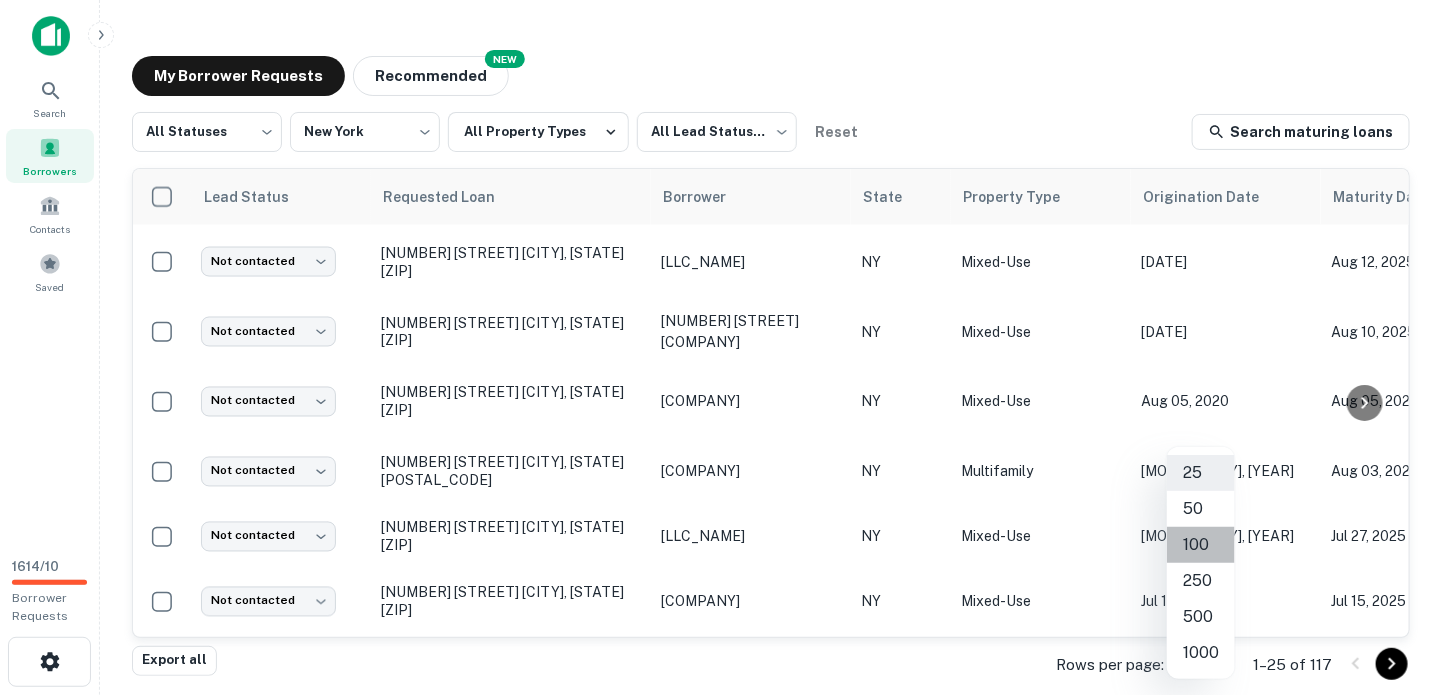 click on "100" at bounding box center [1201, 545] 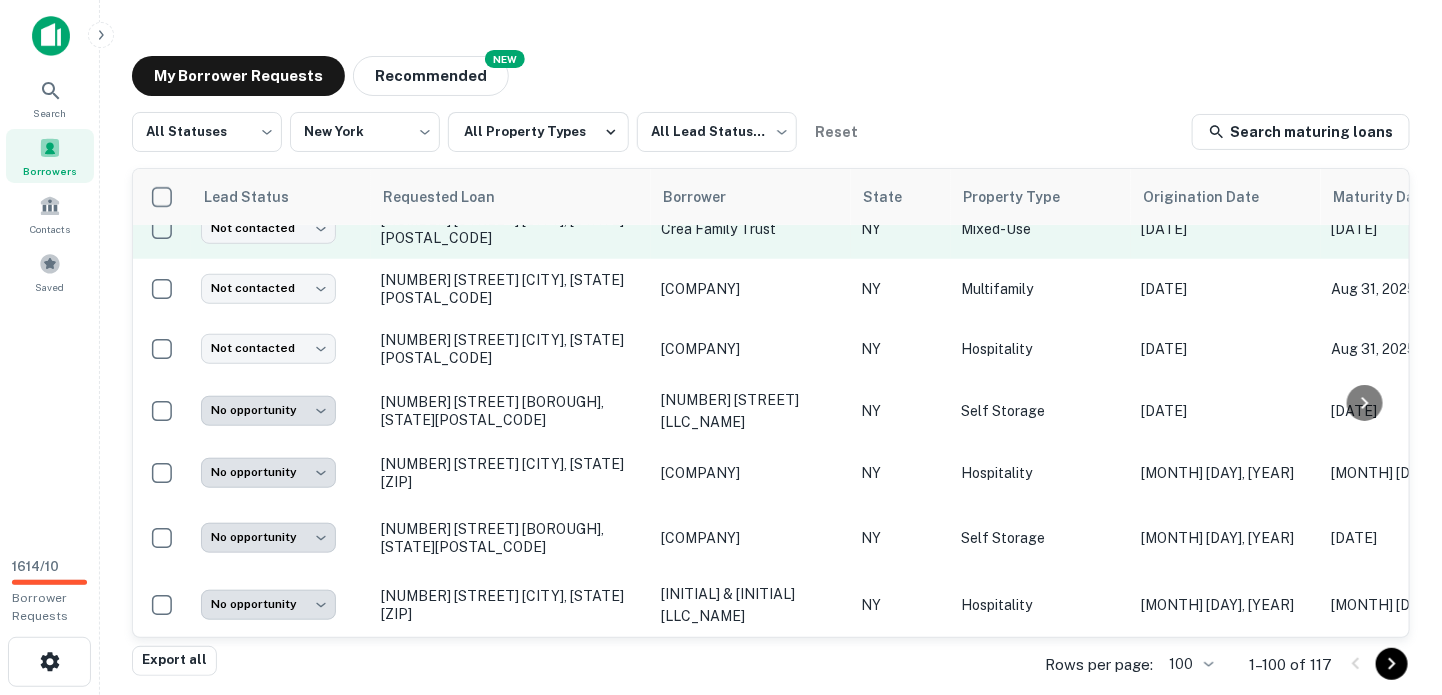 scroll, scrollTop: 6498, scrollLeft: 0, axis: vertical 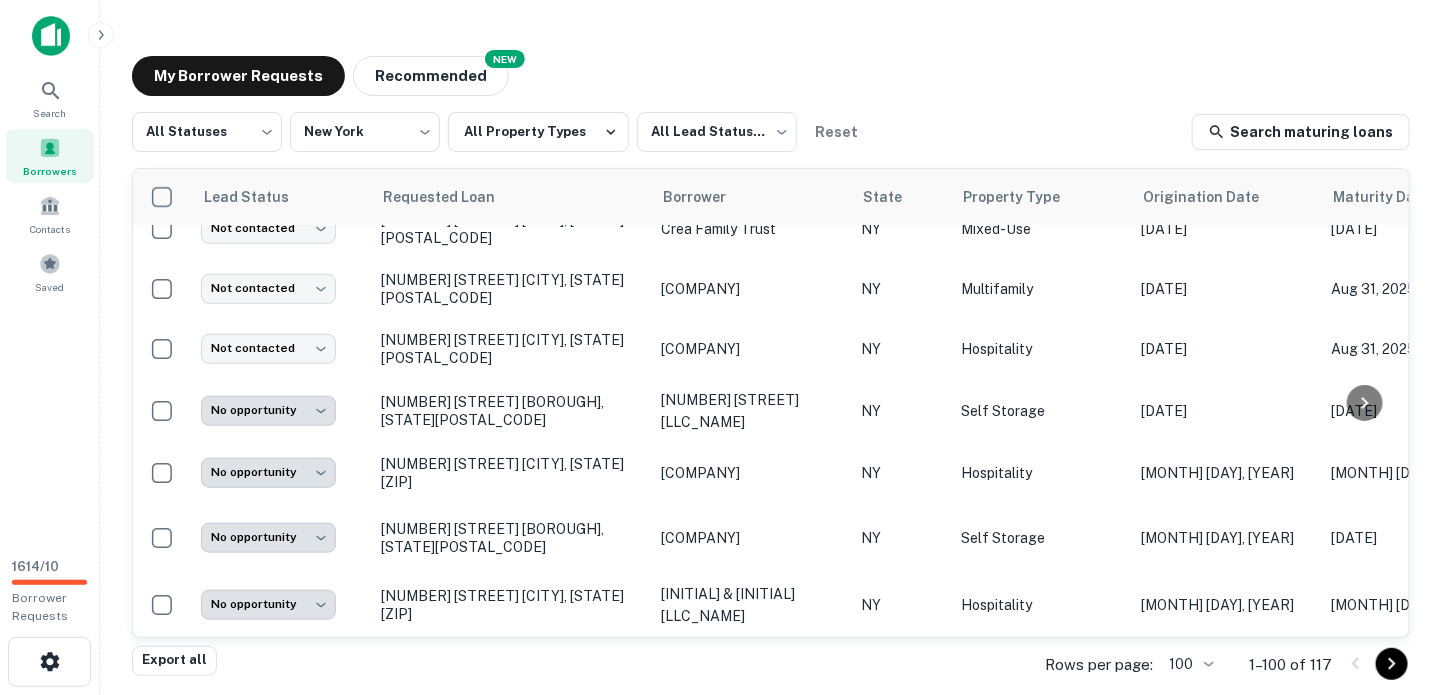 click at bounding box center (1392, 664) 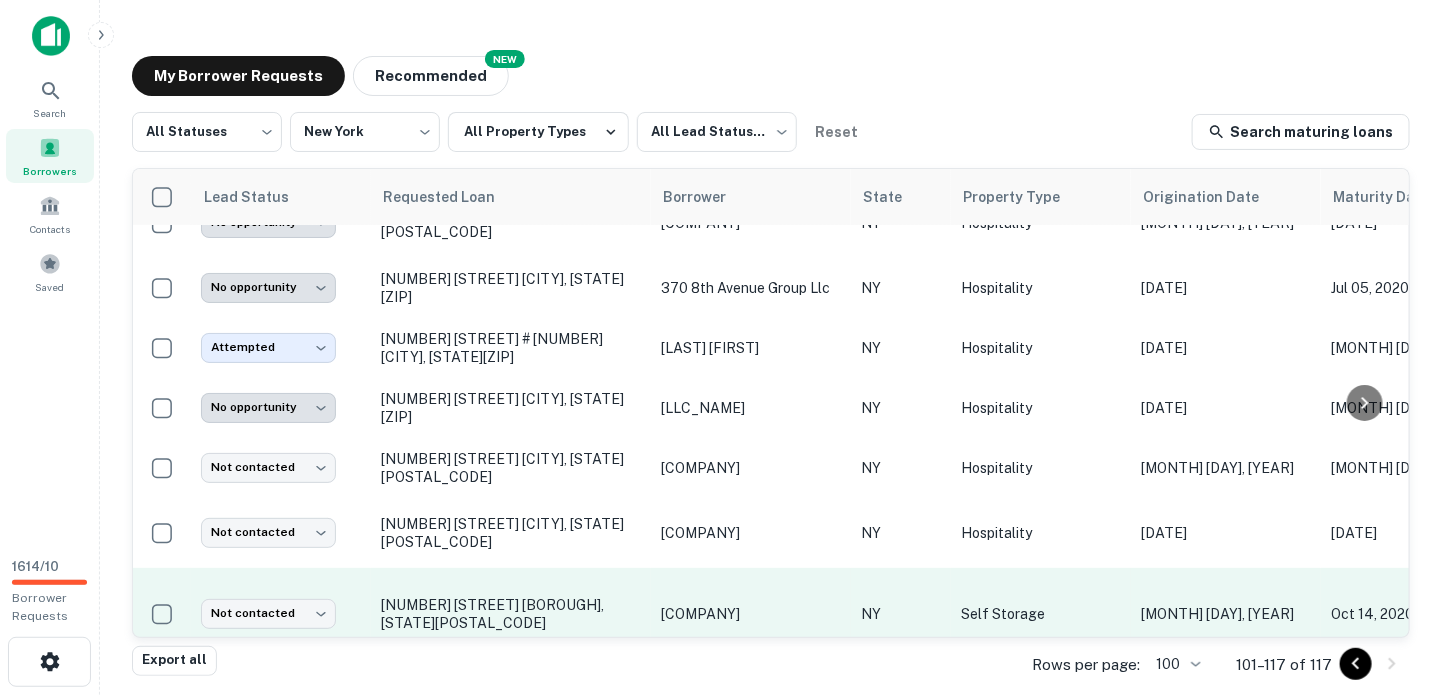 scroll, scrollTop: 0, scrollLeft: 0, axis: both 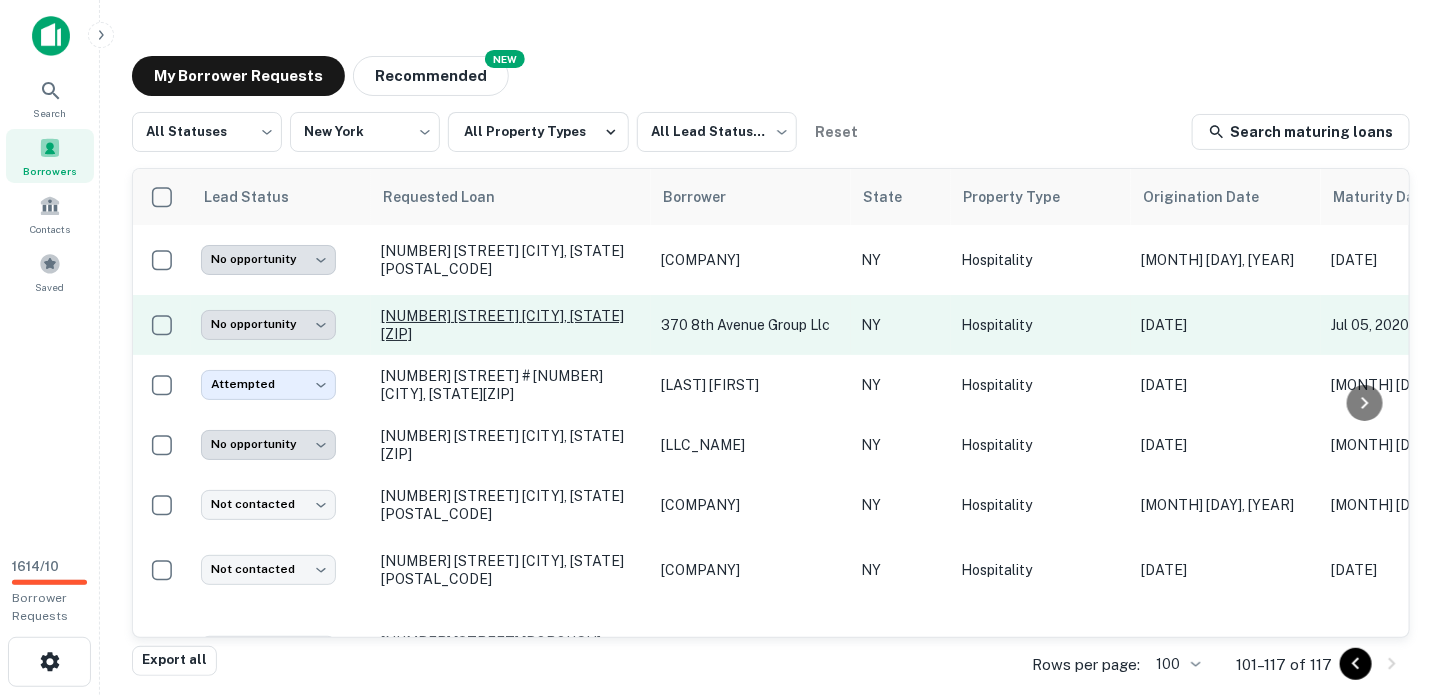 click on "[NUMBER] [STREET] [CITY], [STATE][ZIP]" at bounding box center (511, 325) 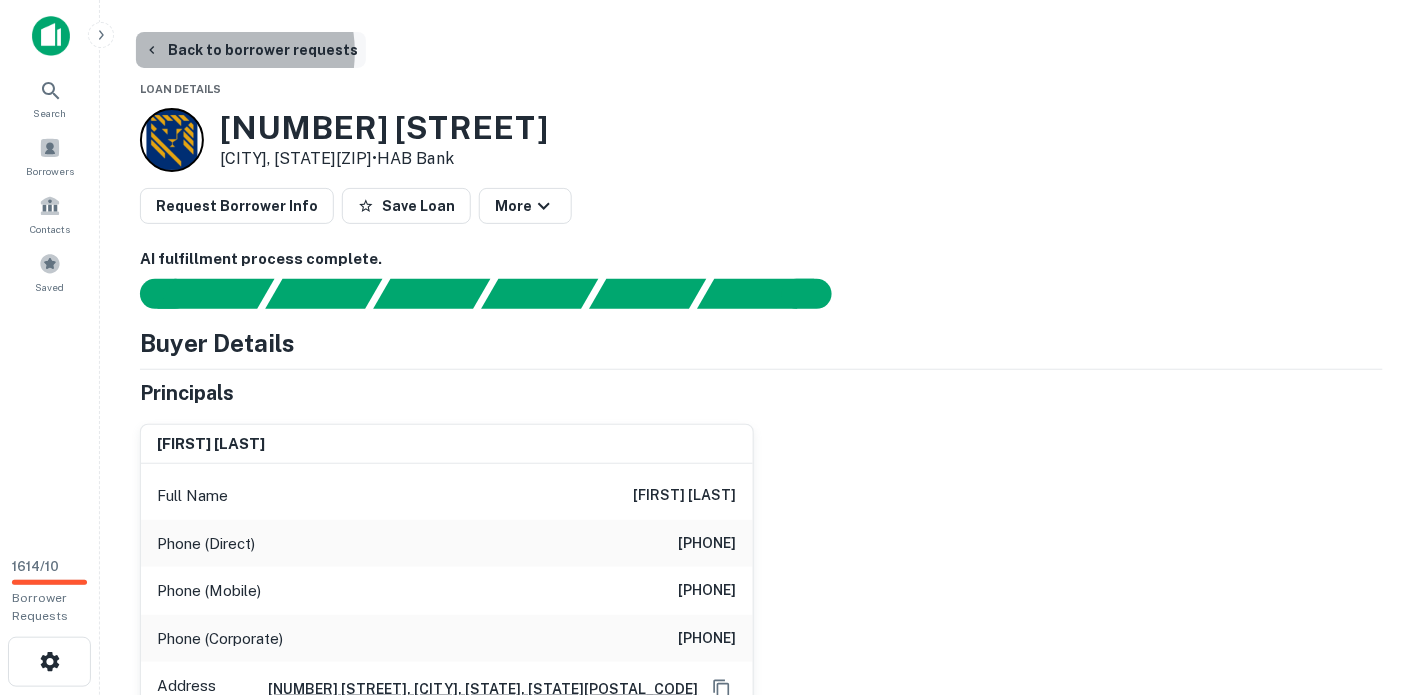 click on "Back to borrower requests" at bounding box center (251, 50) 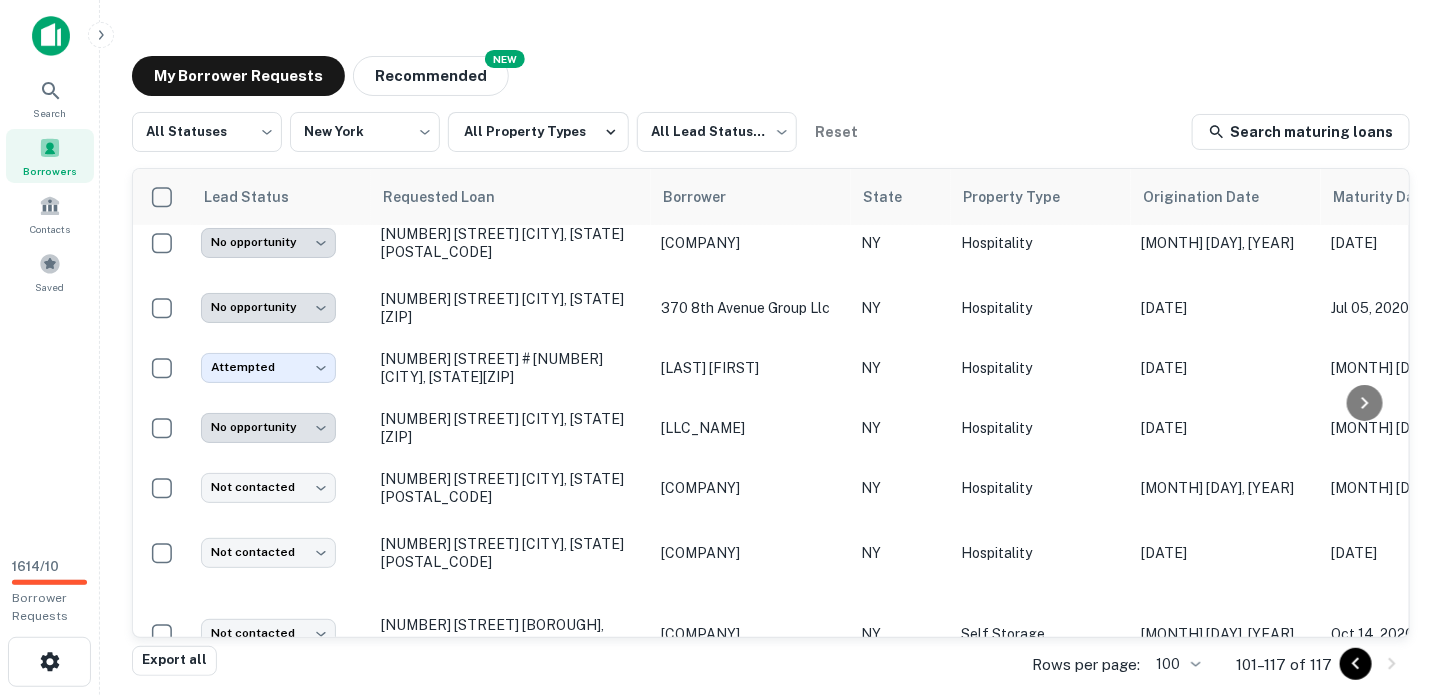 scroll, scrollTop: 0, scrollLeft: 0, axis: both 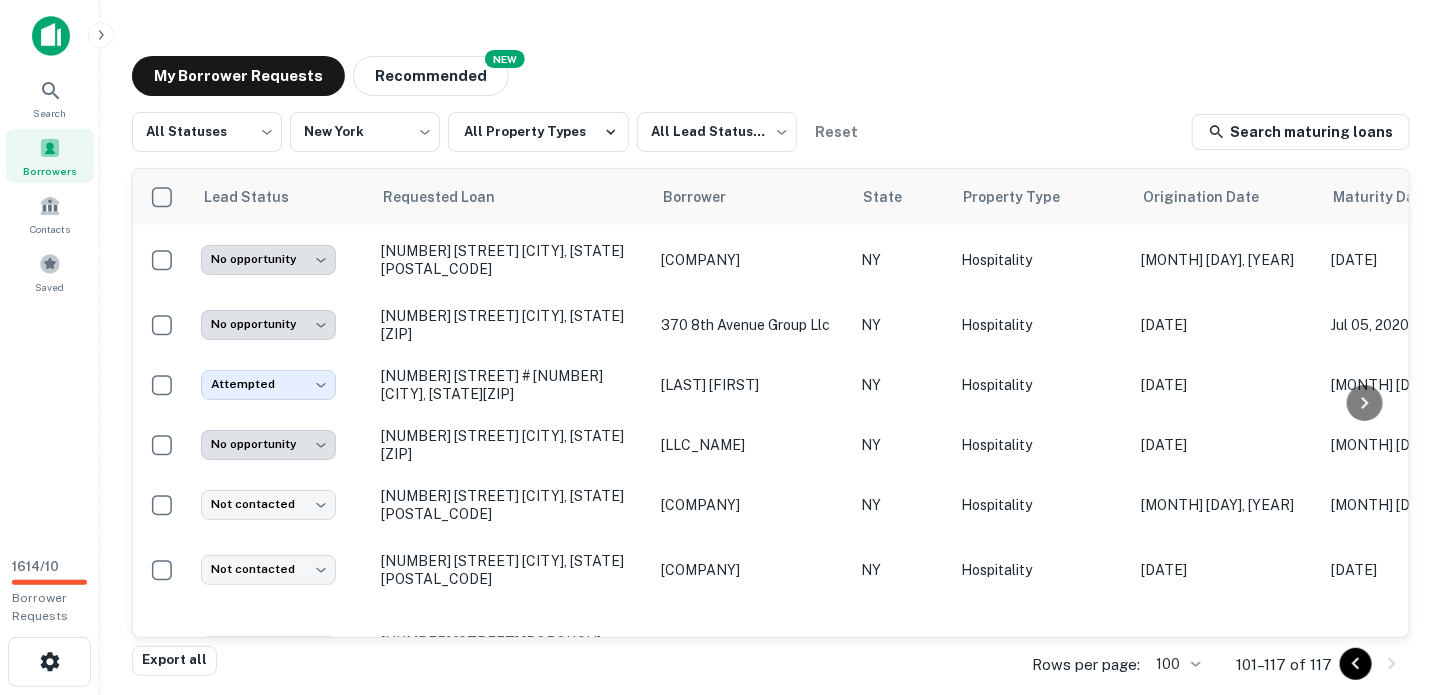click at bounding box center (1356, 664) 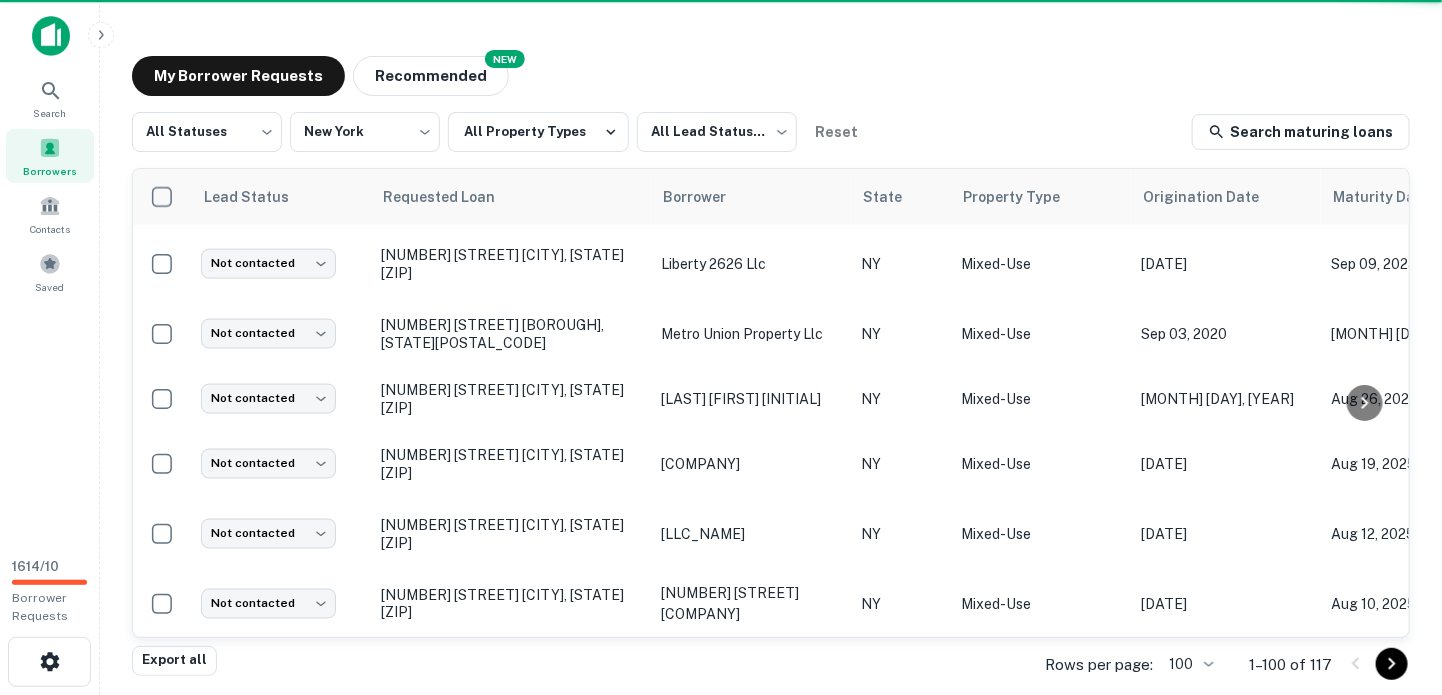 scroll, scrollTop: 1375, scrollLeft: 0, axis: vertical 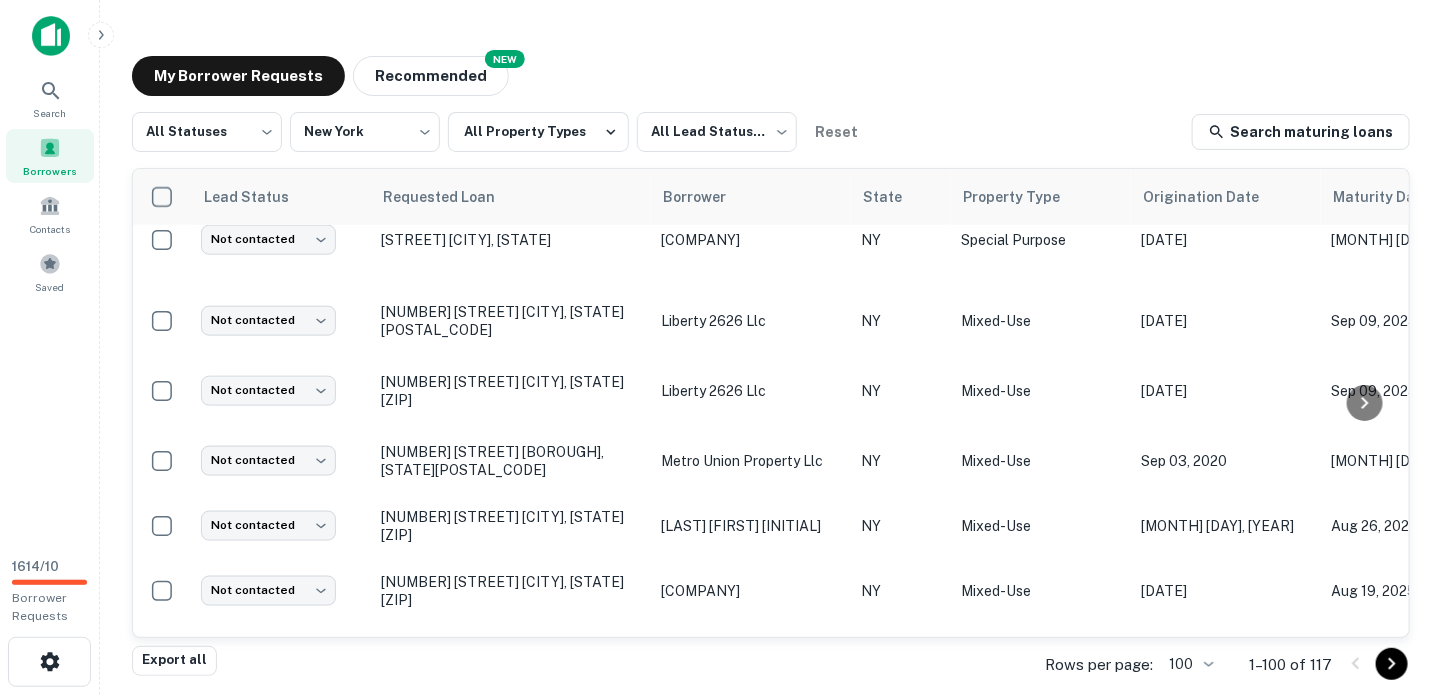 click on "Borrower Requests NEW Recommended All Statuses *** ​ New York ** ​ All Property Types All Lead Statuses *** ​ Reset Search maturing loans Lead Status Requested Loan Borrower State Property Type Origination Date Maturity Date Mortgage Amount Requested Date sorted descending Lender Request Status Not contacted **** ​ [NUMBER] [STREET] [CITY], [STATE][POSTAL_CODE]  [LLC_NAME] NY Multifamily [DATE] [DATE] $[AMOUNT] [DATE] L   R [COMPANY_NAME] Fulfilled Not contacted **** ​ [NUMBER] [STREET] [CITY], [STATE][POSTAL_CODE]  [COMPANY_NAME] NY Multifamily [DATE] [DATE] $[AMOUNT] [DATE] Orix Corporation USA Fulfilled Not contacted **** ​ [NUMBER] [STREET] [CITY], [STATE][POSTAL_CODE]  [LLC_NAME] NY Multifamily [DATE] [DATE] $[AMOUNT] [DATE] S   M [COMPANY_NAME] Fulfilled Not contacted **** ​ [STREET] [CITY], [STATE][POSTAL_CODE]  [LLC_NAME] NY $[AMOUNT]" at bounding box center (771, 353) 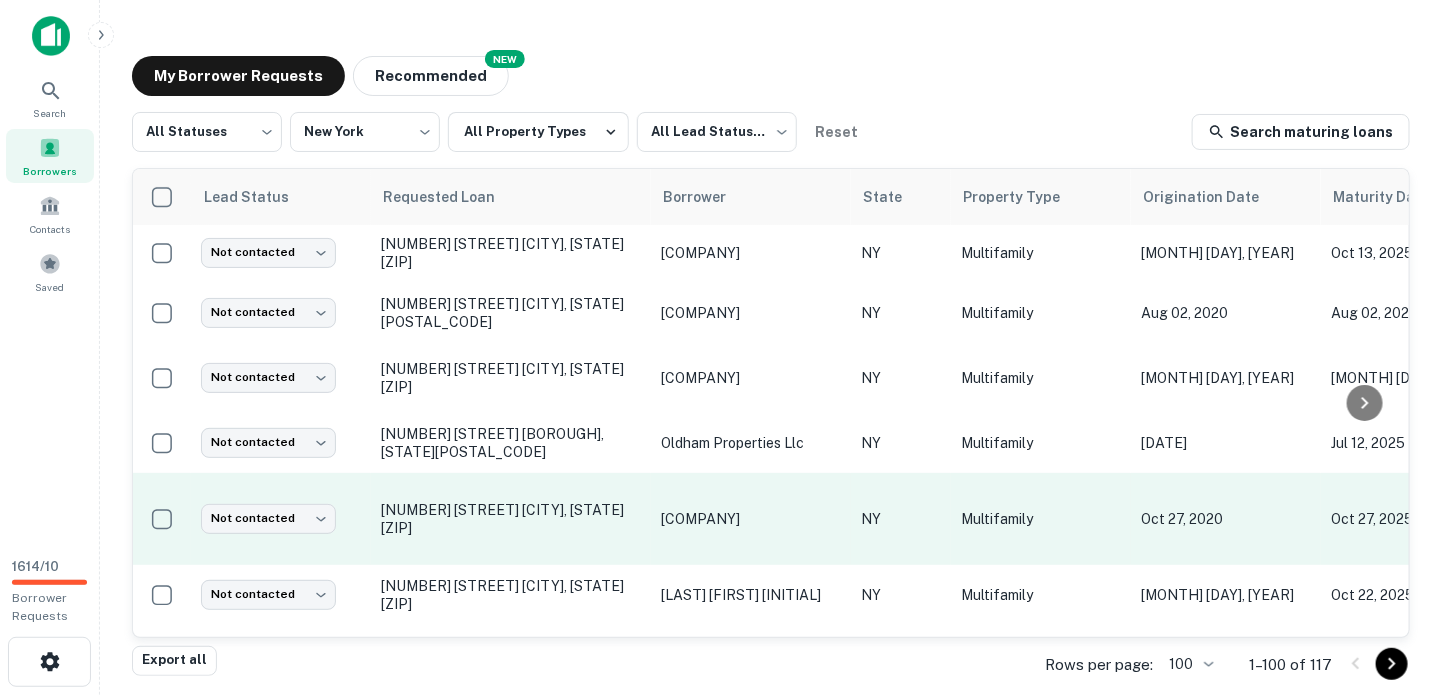 scroll, scrollTop: 0, scrollLeft: 0, axis: both 